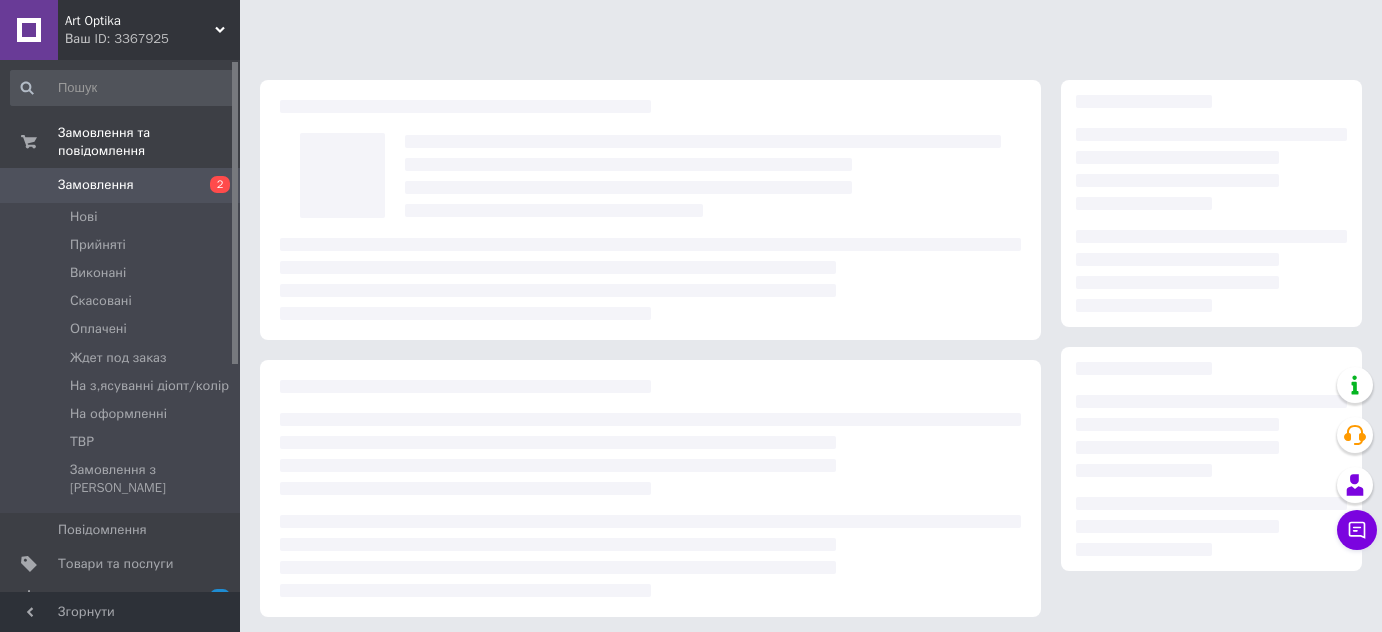 scroll, scrollTop: 0, scrollLeft: 0, axis: both 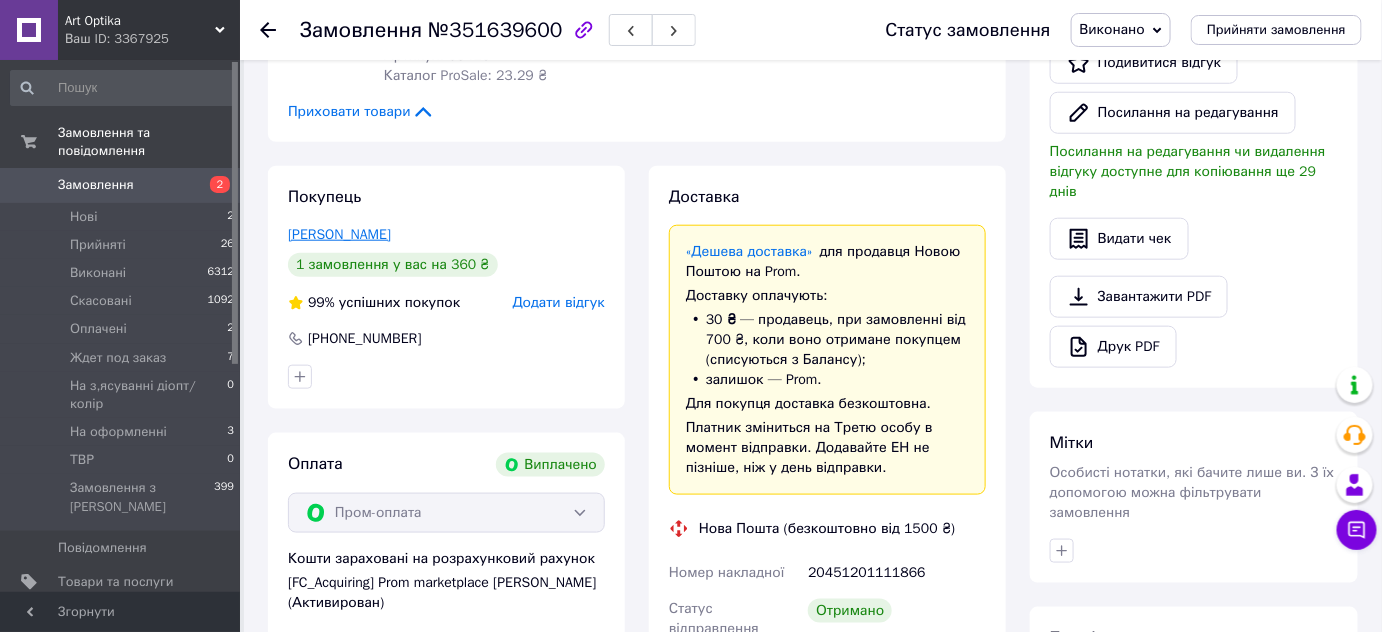 click on "[PERSON_NAME]" at bounding box center [339, 234] 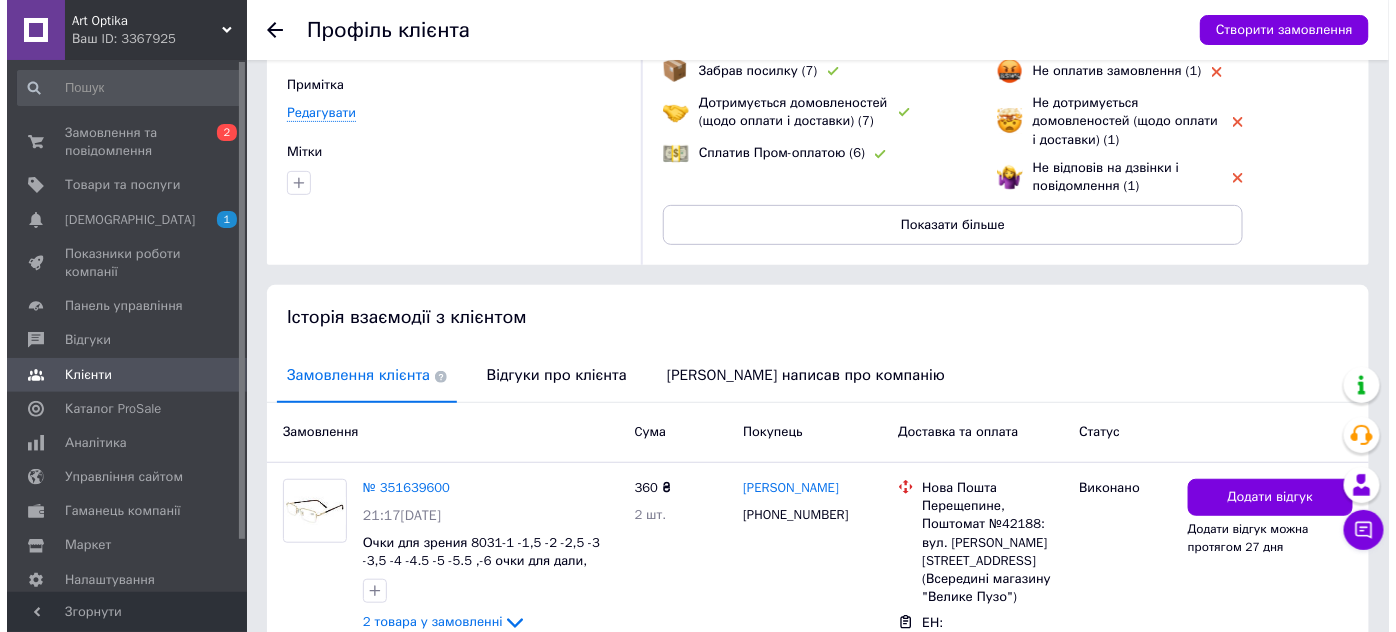 scroll, scrollTop: 312, scrollLeft: 0, axis: vertical 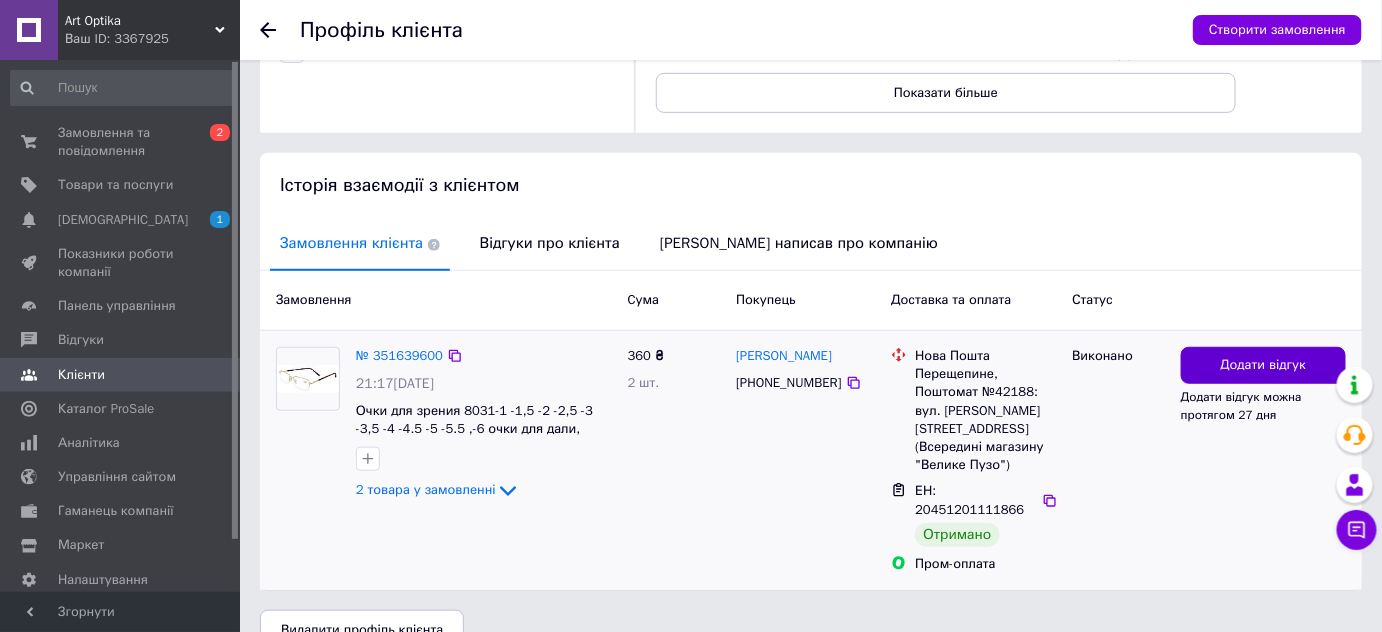 click on "Додати відгук" at bounding box center (1264, 365) 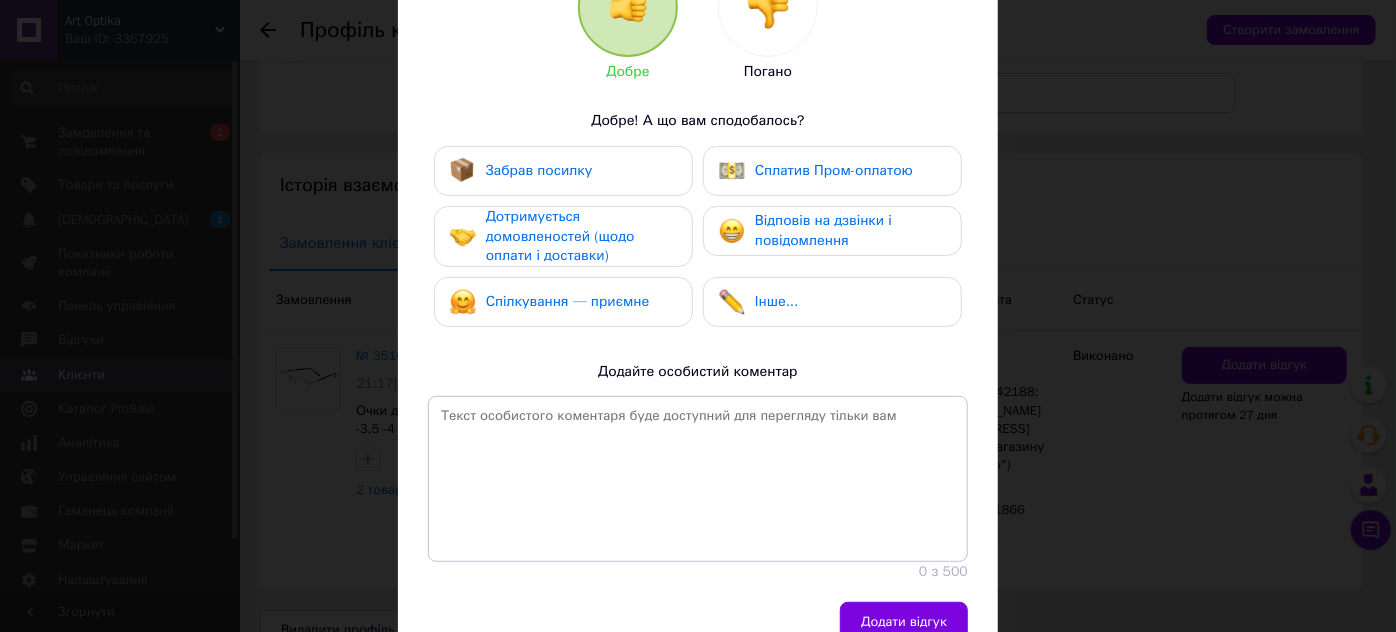 scroll, scrollTop: 272, scrollLeft: 0, axis: vertical 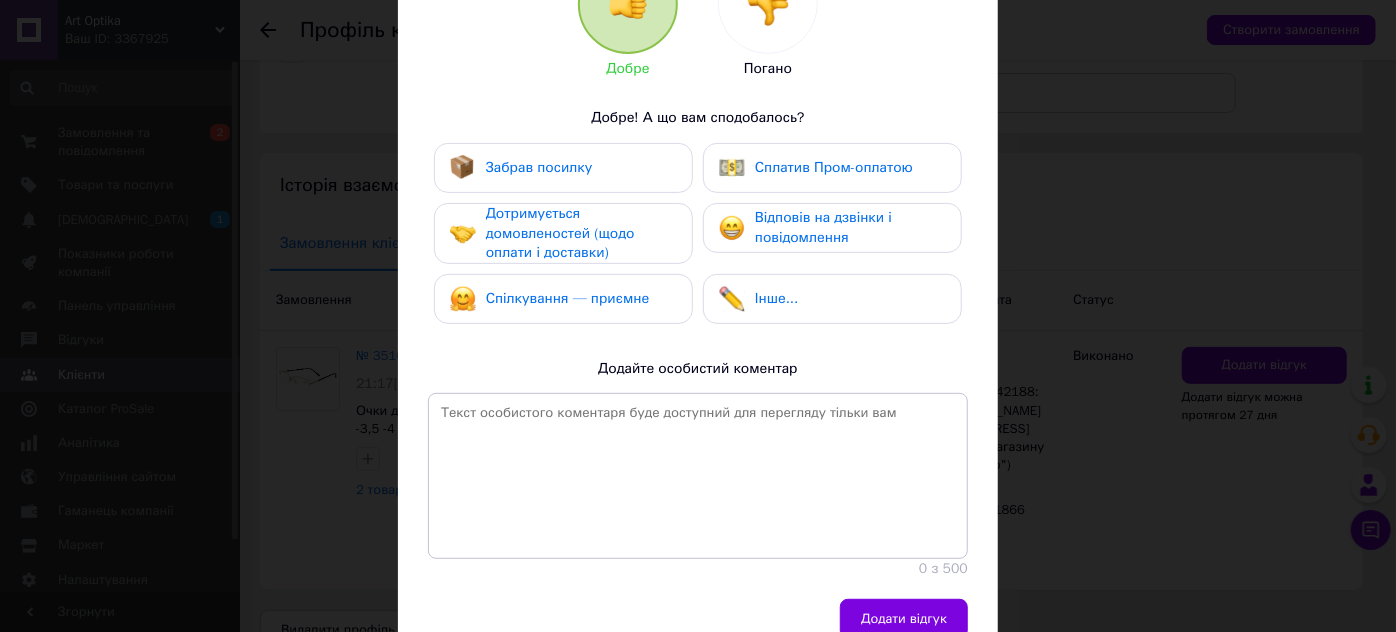 click on "Забрав посилку" at bounding box center [539, 167] 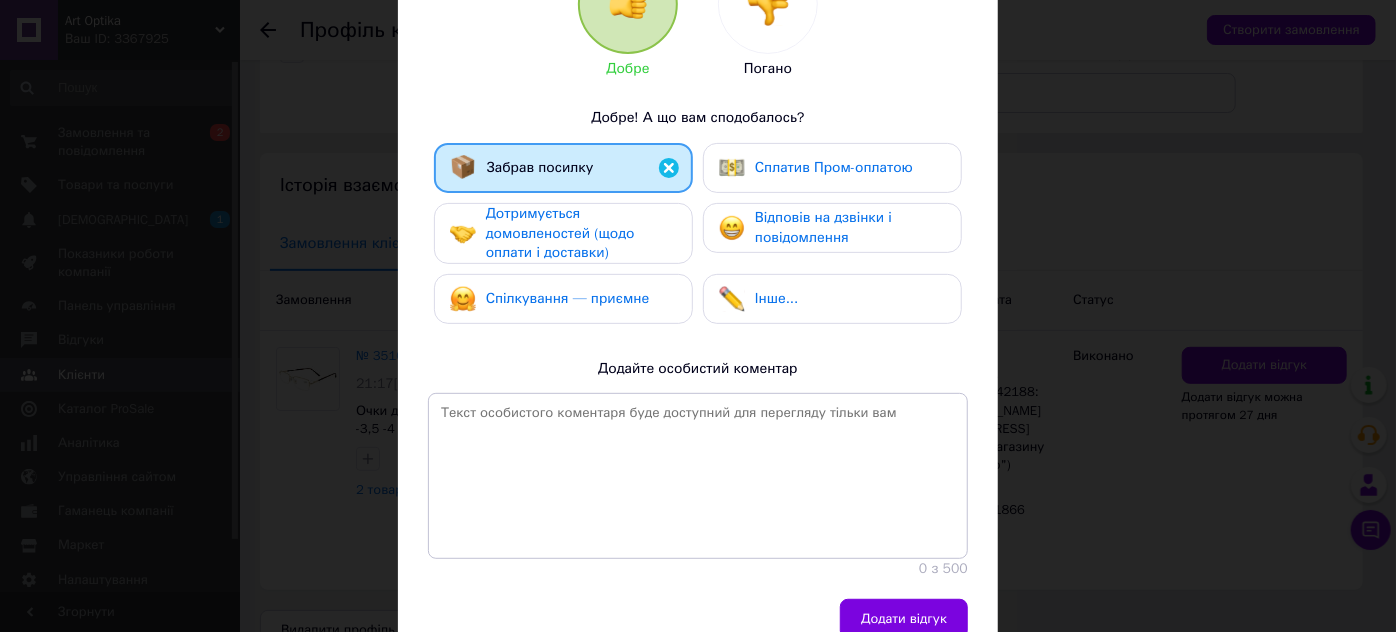click on "Дотримується домовленостей (щодо оплати і доставки)" at bounding box center [560, 233] 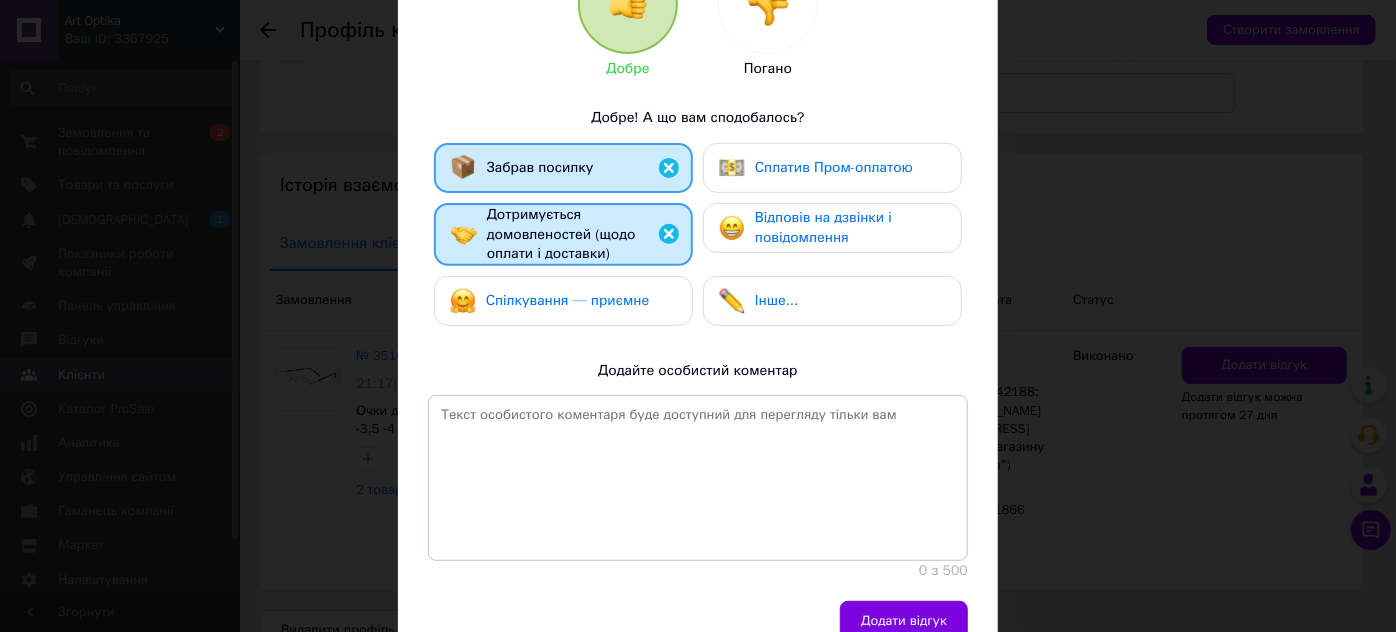 click on "Спілкування — приємне" at bounding box center [568, 300] 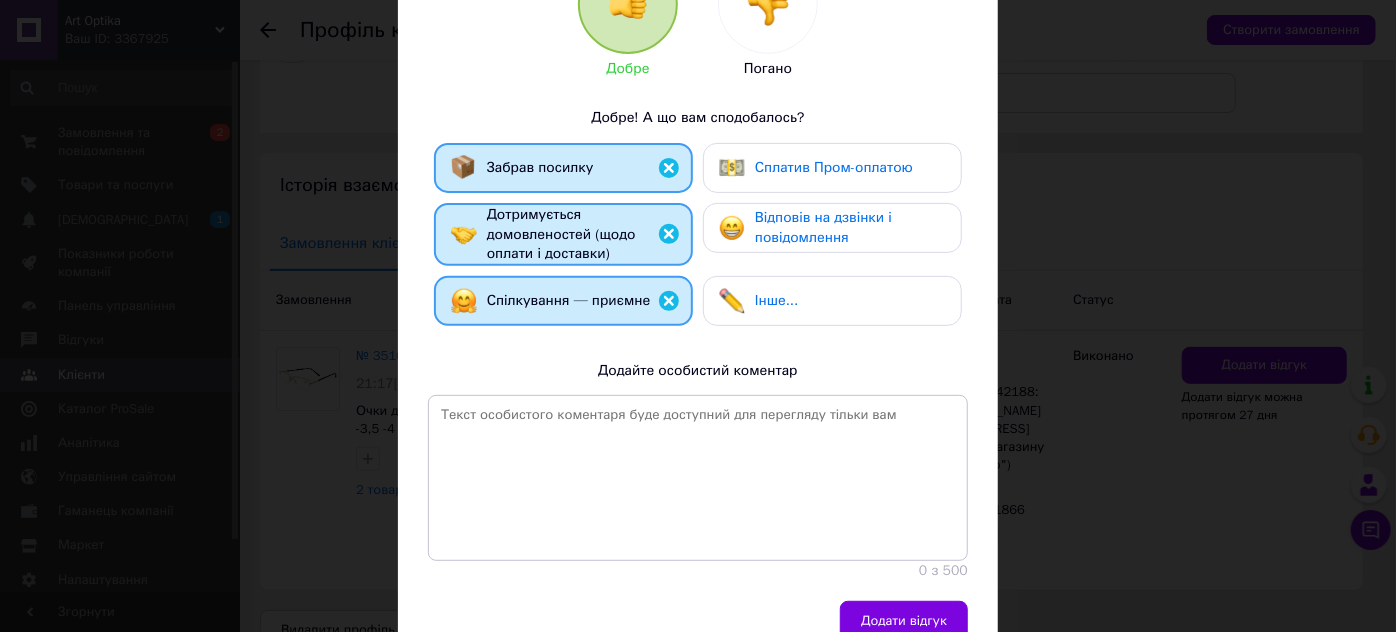 click on "Сплатив Пром-оплатою" at bounding box center (834, 167) 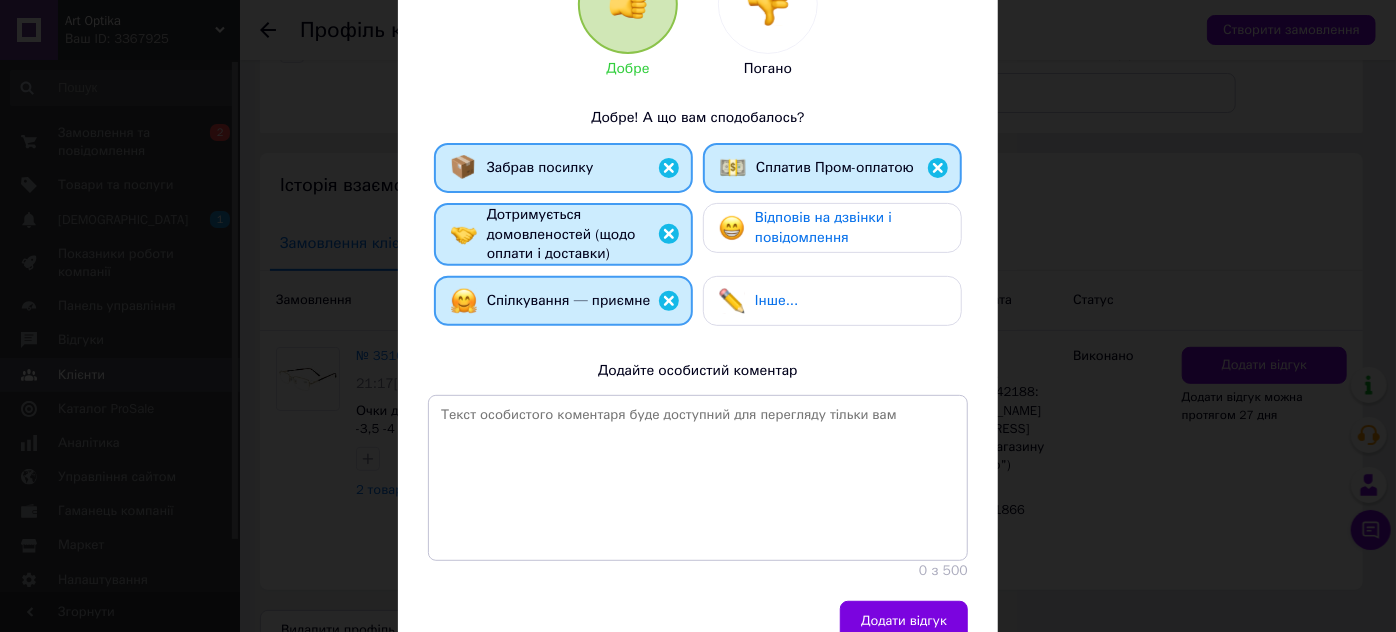 click on "Відповів на дзвінки і повідомлення" at bounding box center [823, 227] 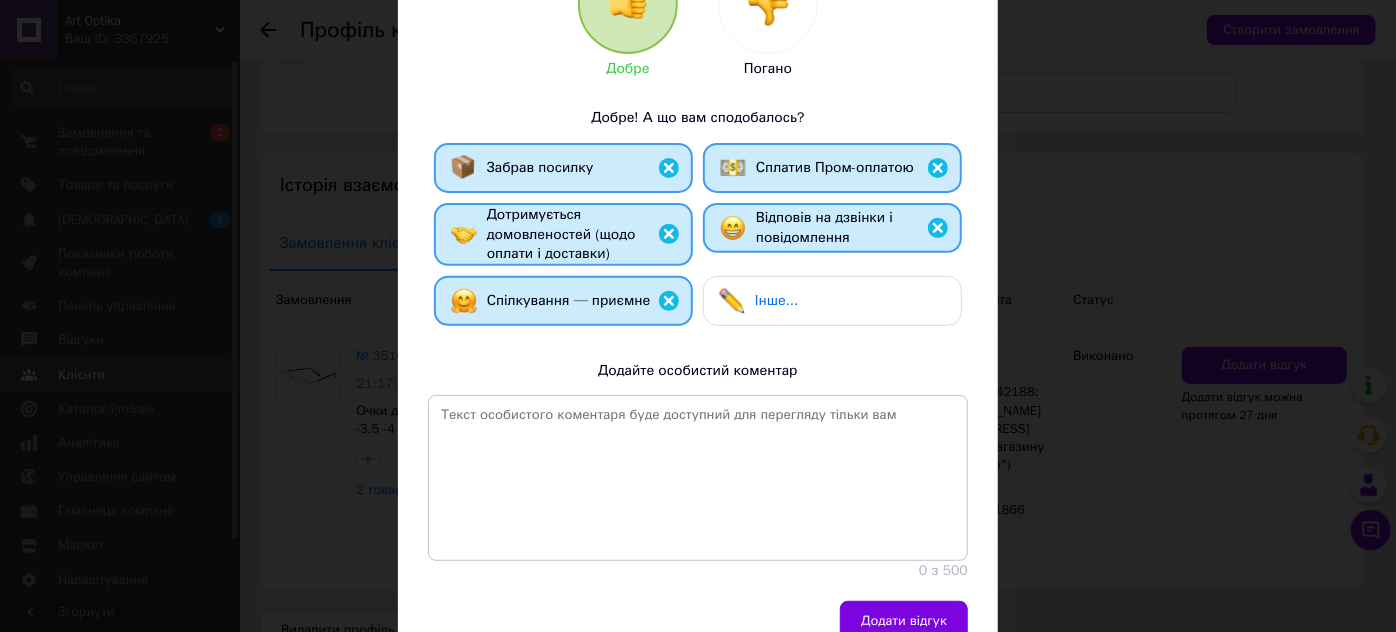 click on "Додати відгук" at bounding box center [904, 621] 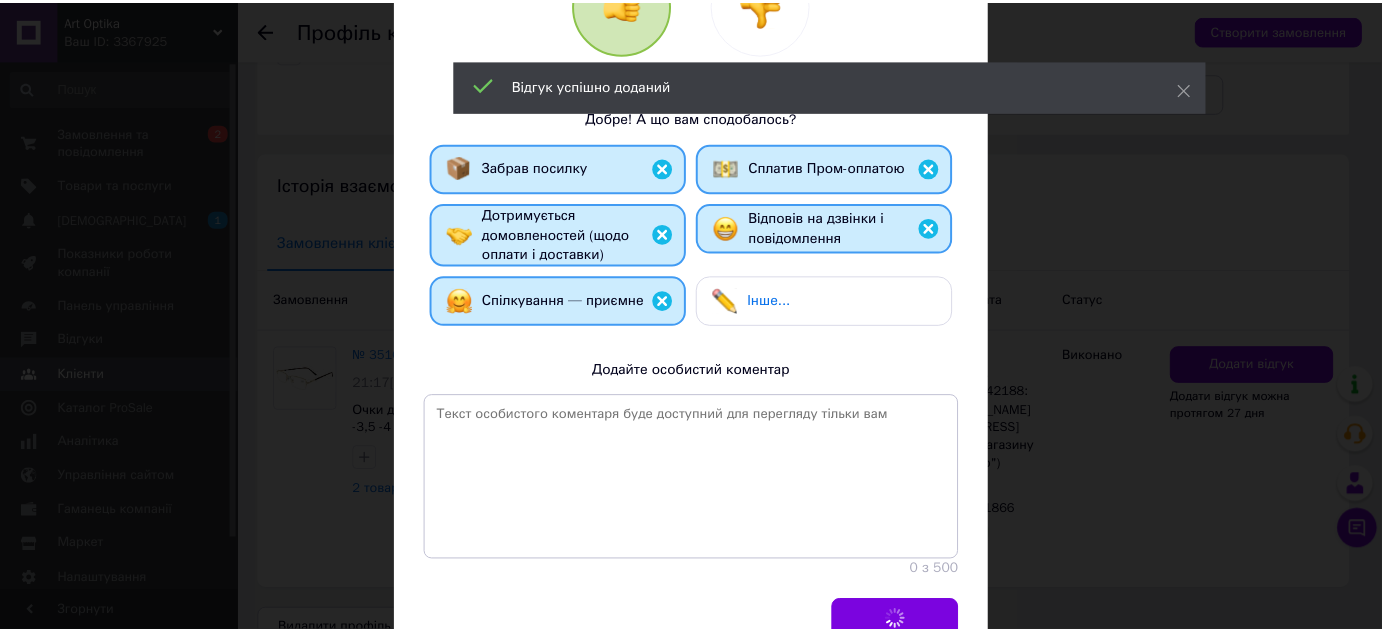 scroll, scrollTop: 282, scrollLeft: 0, axis: vertical 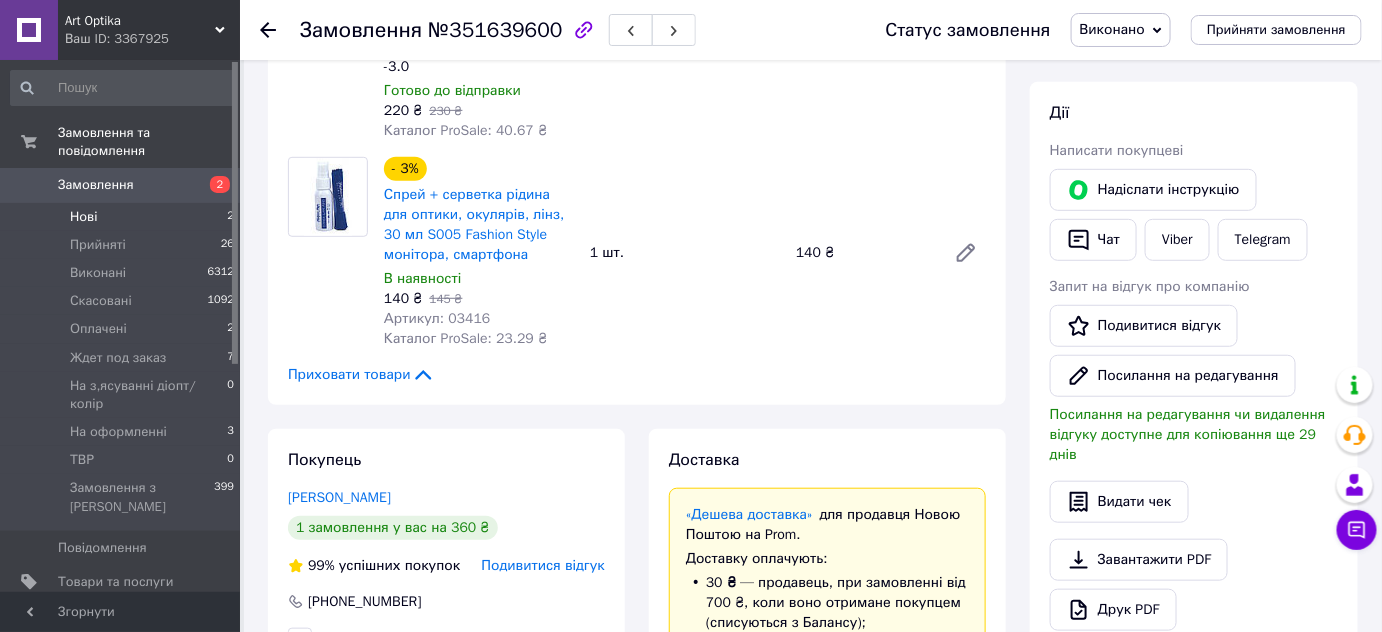 click on "Нові 2" at bounding box center (123, 217) 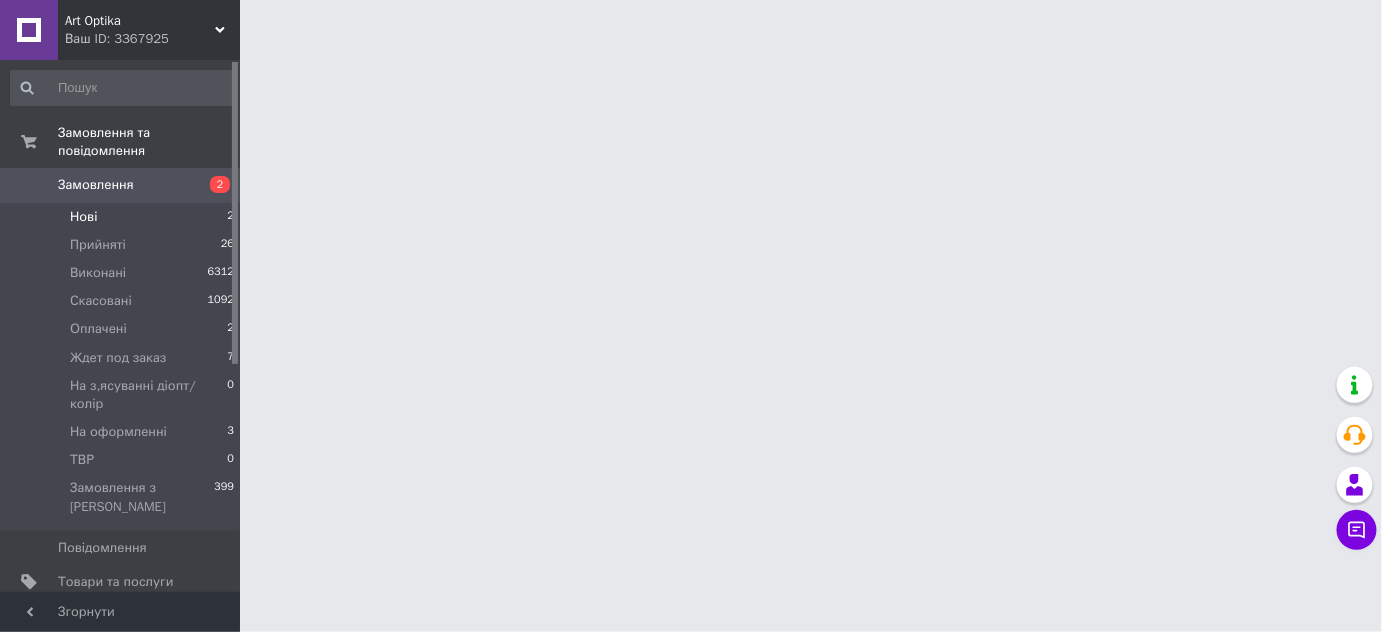 scroll, scrollTop: 0, scrollLeft: 0, axis: both 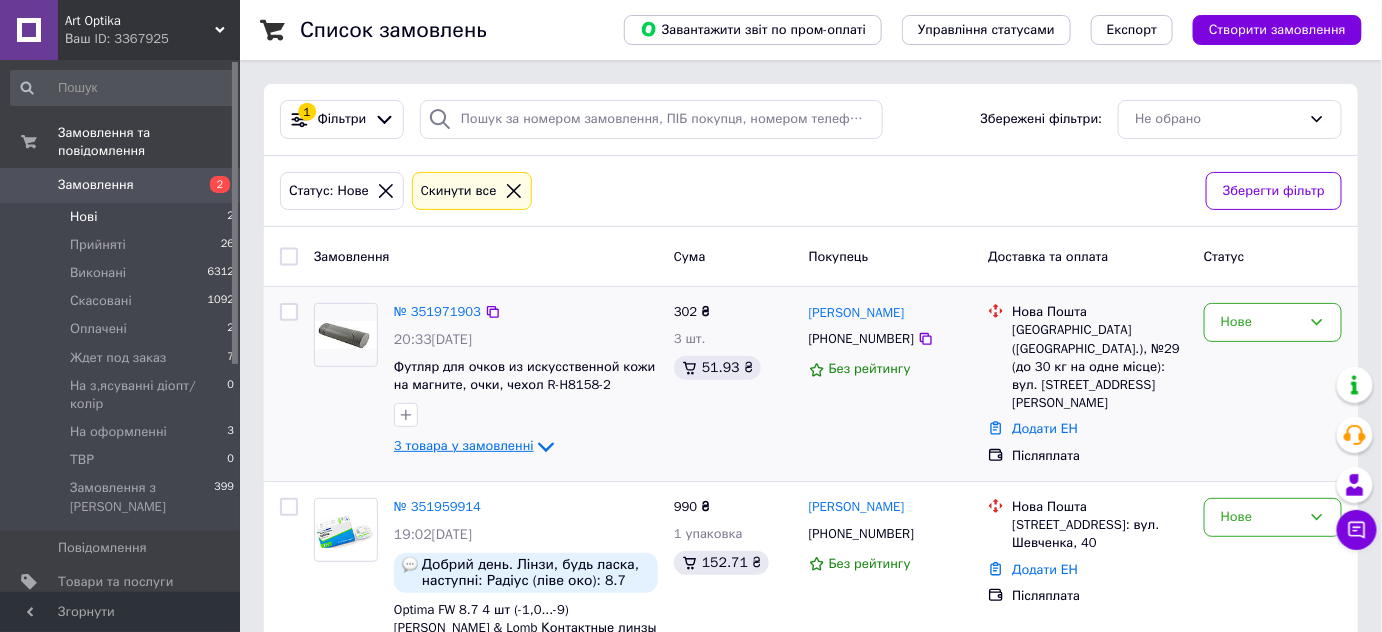click 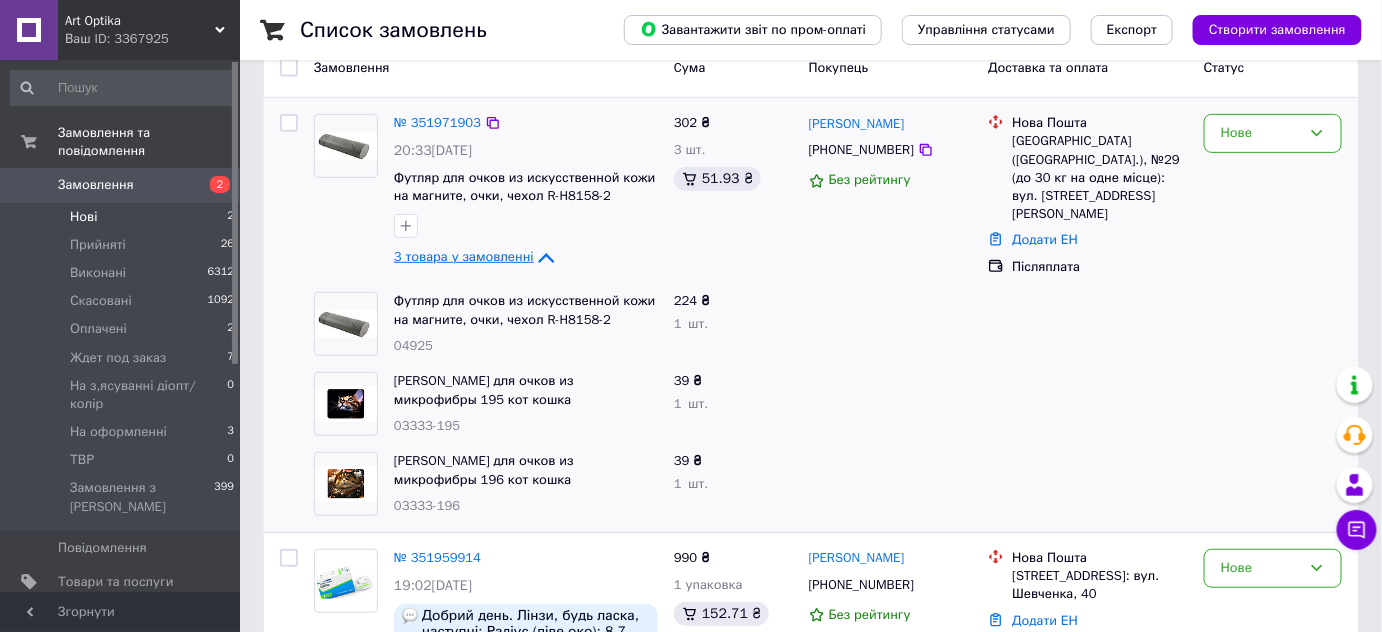 scroll, scrollTop: 90, scrollLeft: 0, axis: vertical 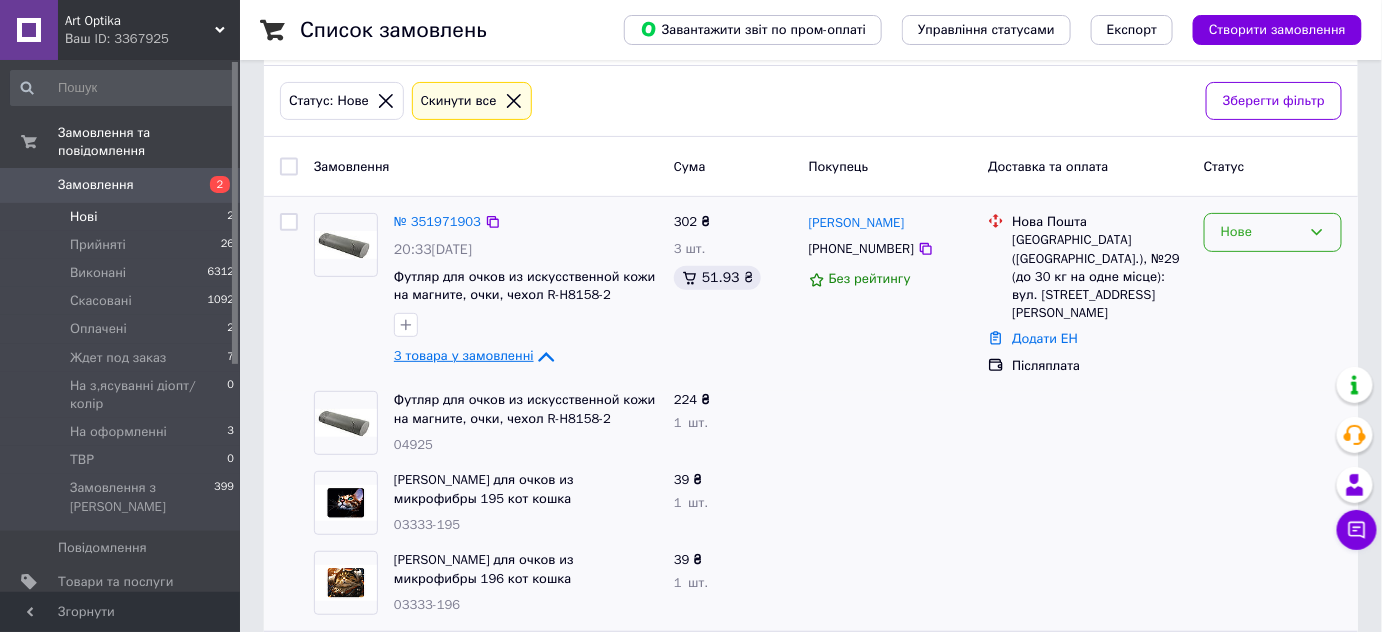 click on "Нове" at bounding box center [1273, 232] 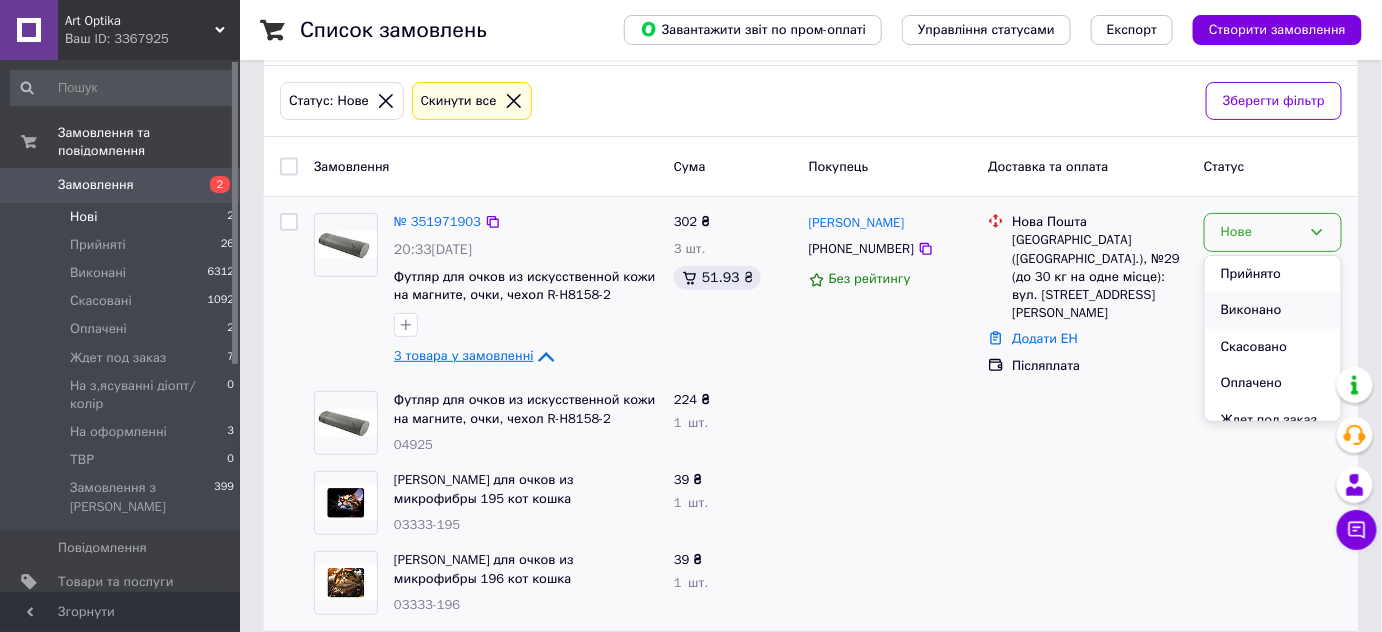 scroll, scrollTop: 147, scrollLeft: 0, axis: vertical 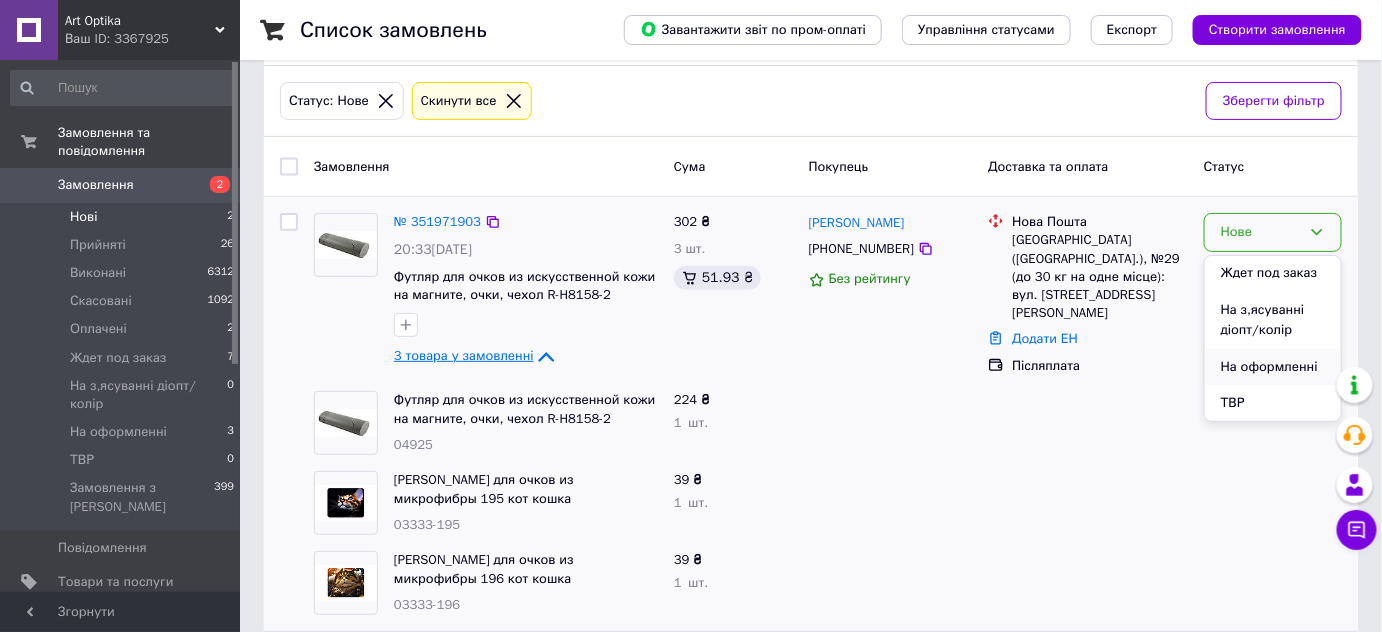 click on "На оформленні" at bounding box center (1273, 367) 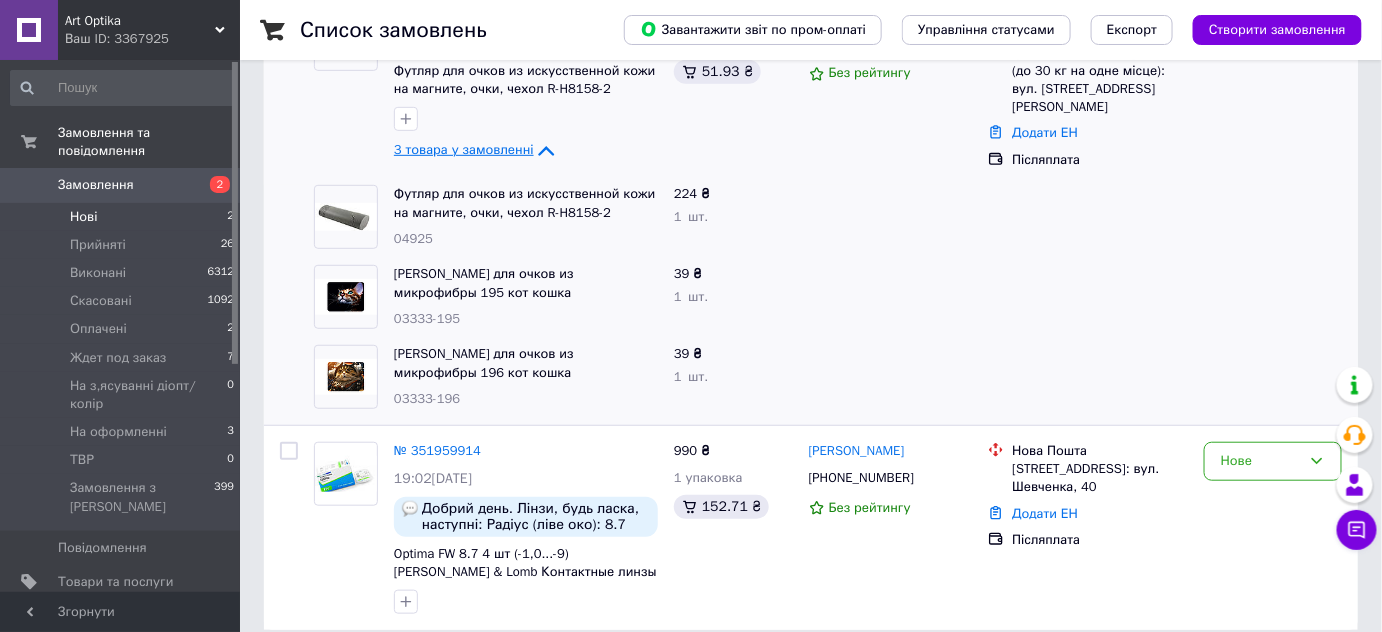scroll, scrollTop: 309, scrollLeft: 0, axis: vertical 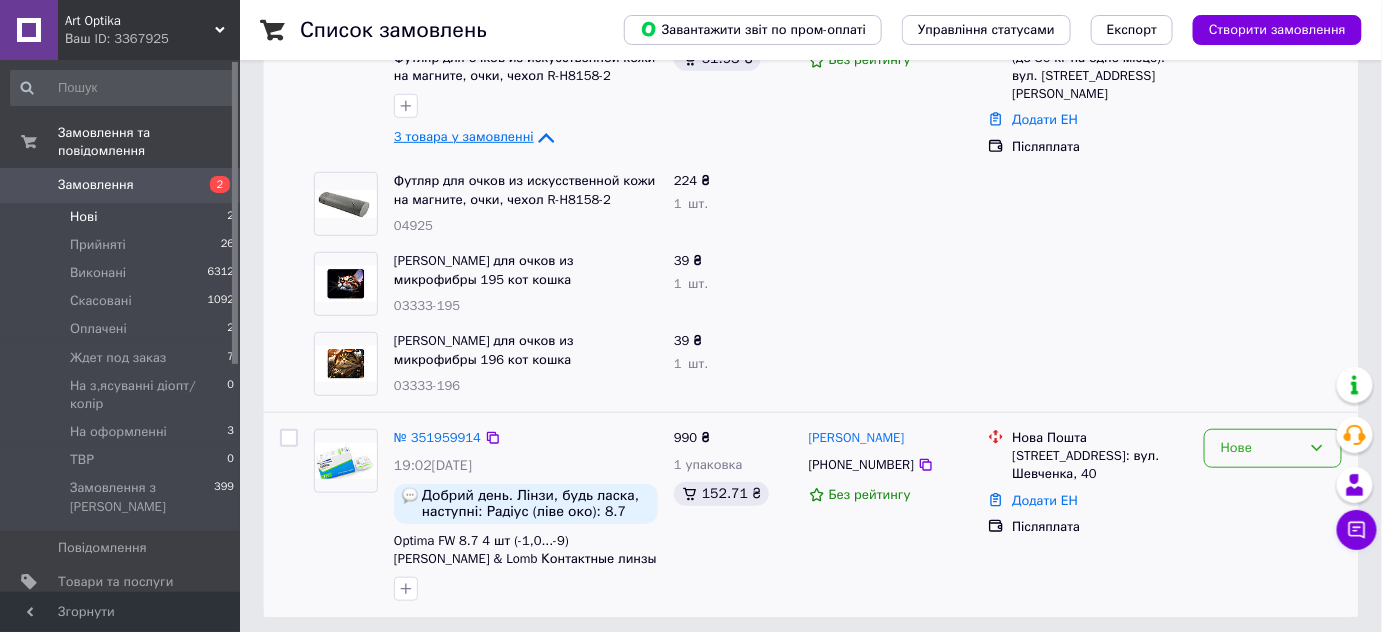 click 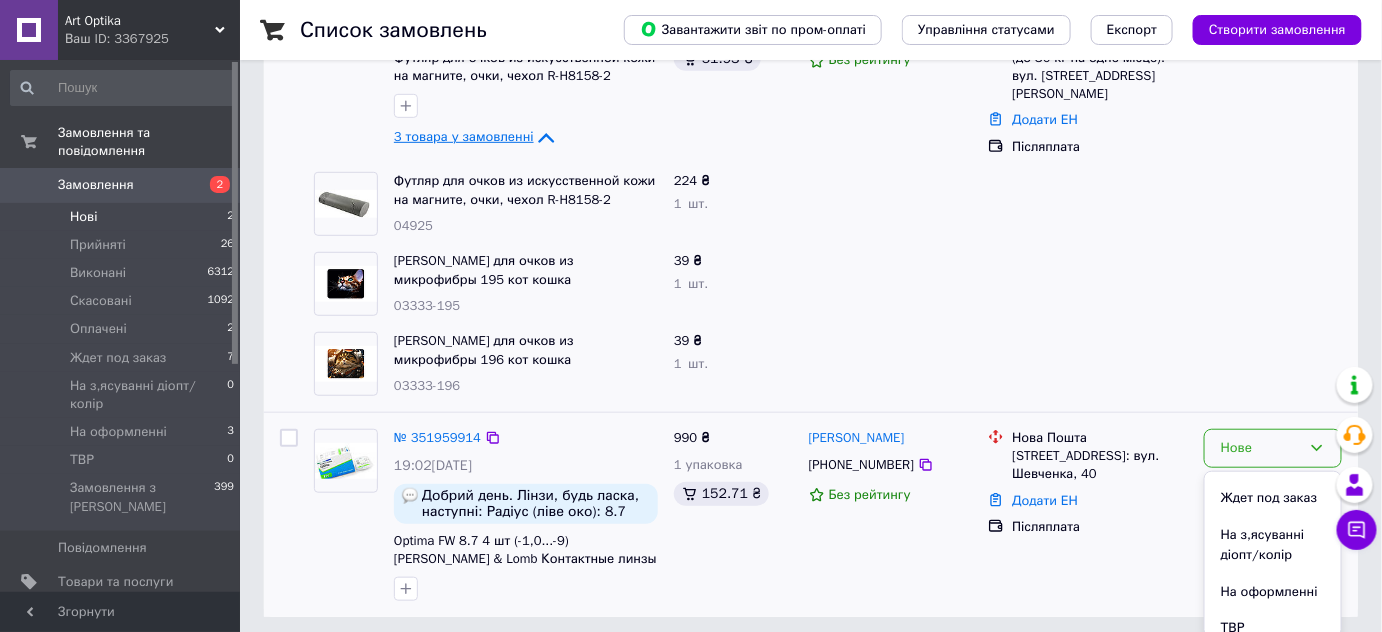 scroll, scrollTop: 147, scrollLeft: 0, axis: vertical 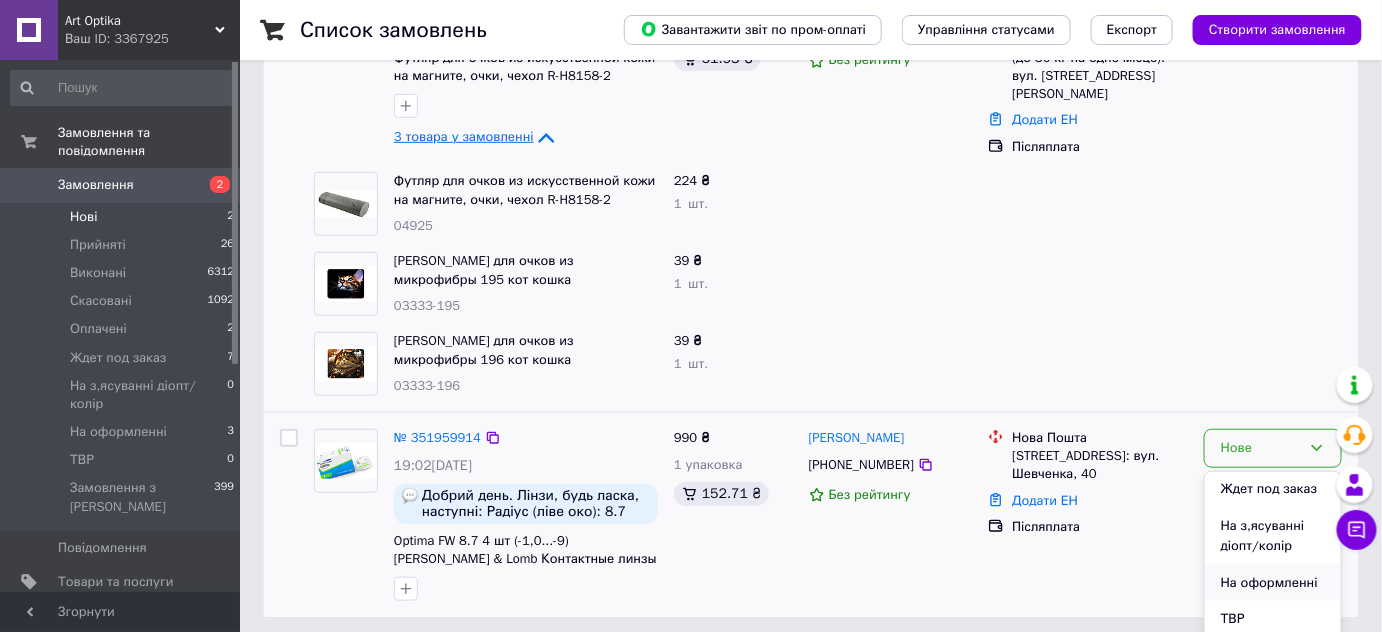 click on "На оформленні" at bounding box center (1273, 583) 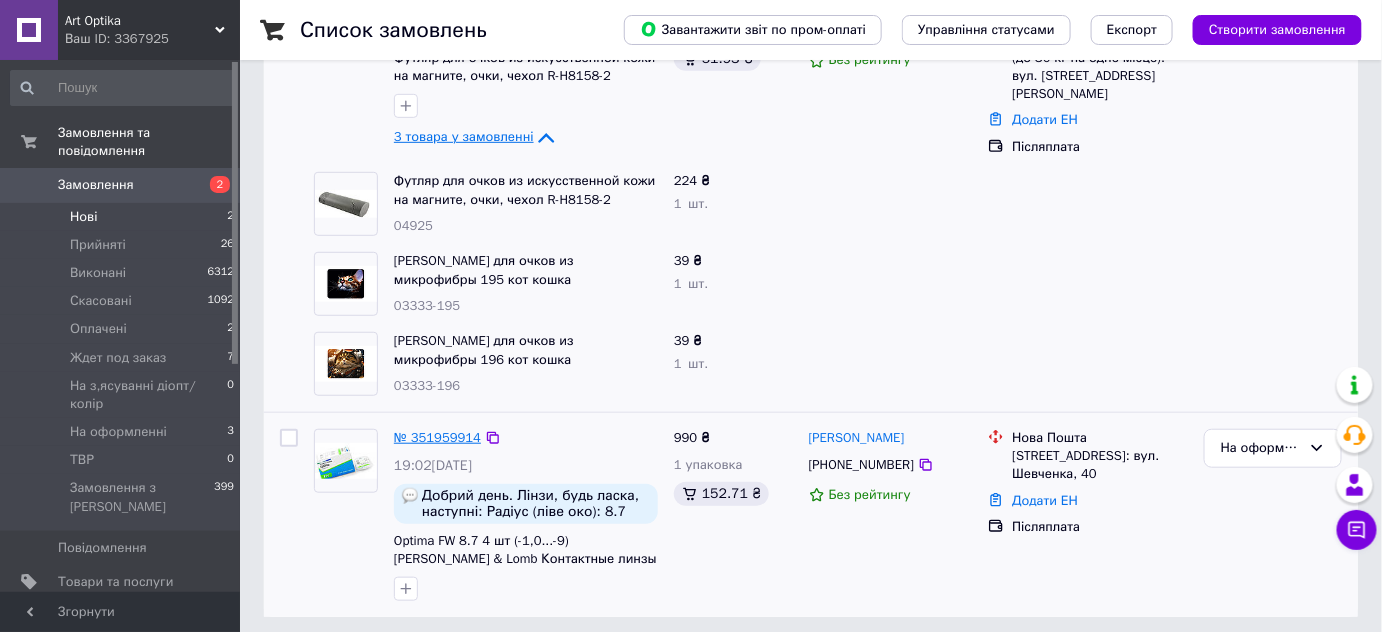 click on "№ 351959914" at bounding box center [437, 437] 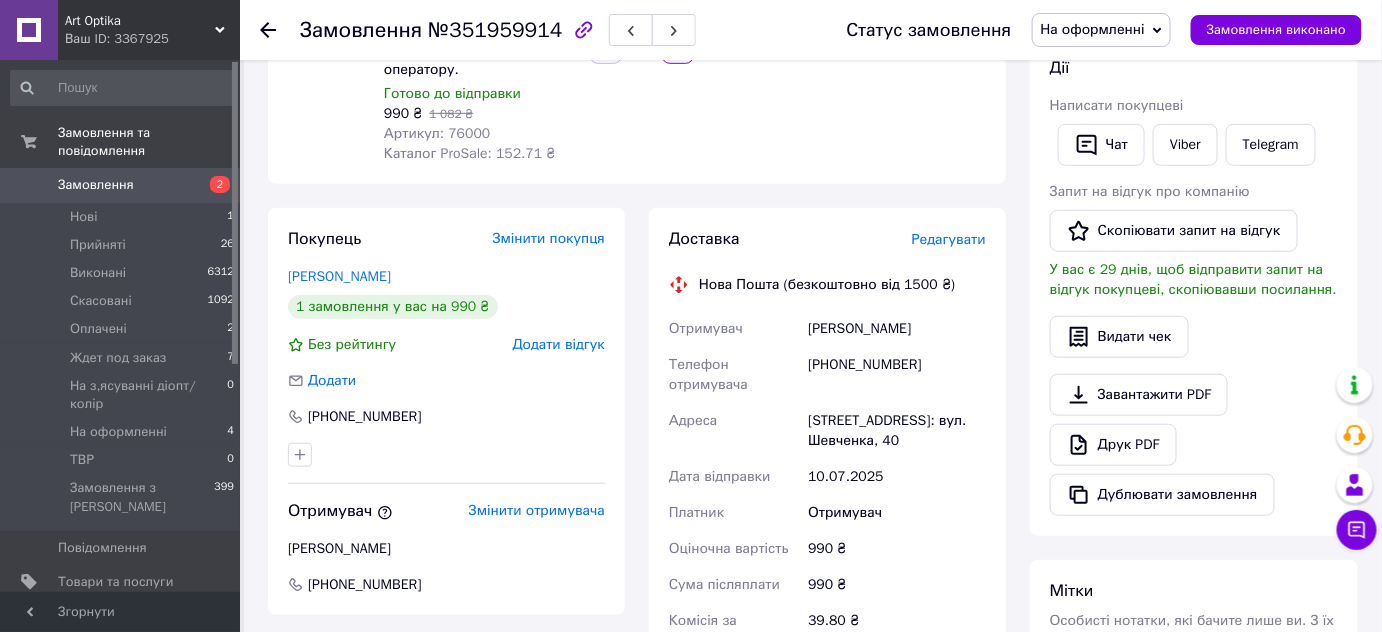 scroll, scrollTop: 0, scrollLeft: 0, axis: both 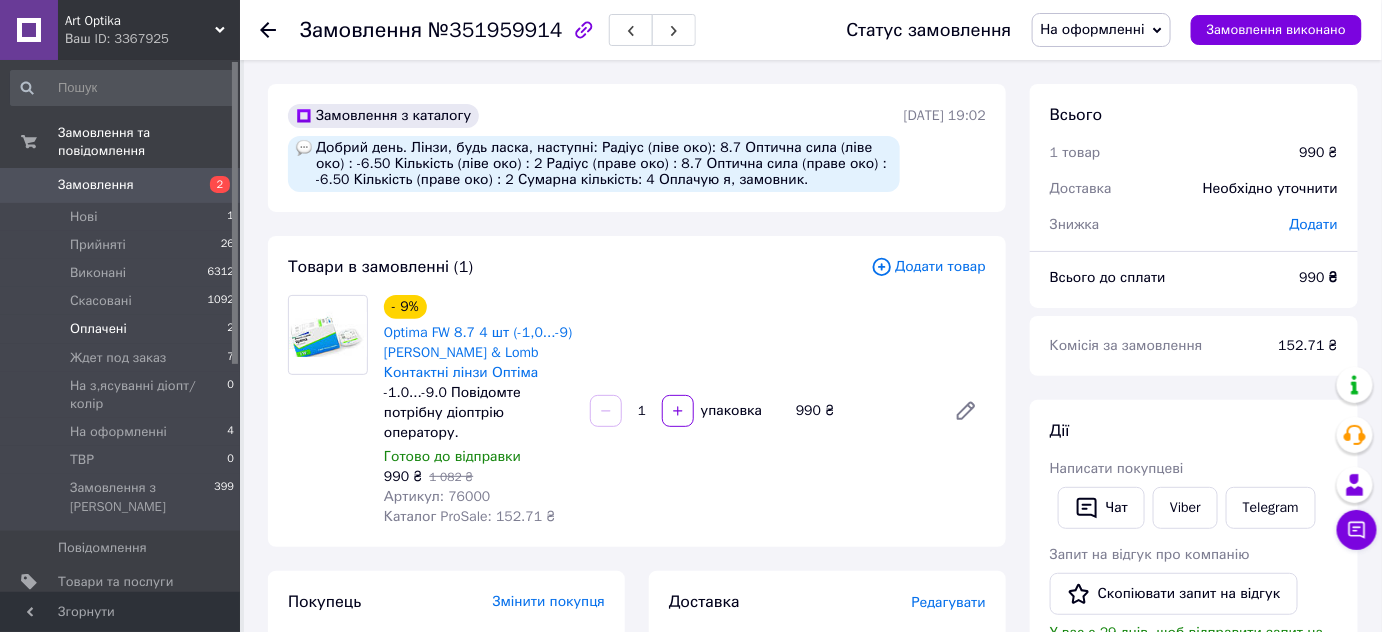 click on "Оплачені" at bounding box center (98, 329) 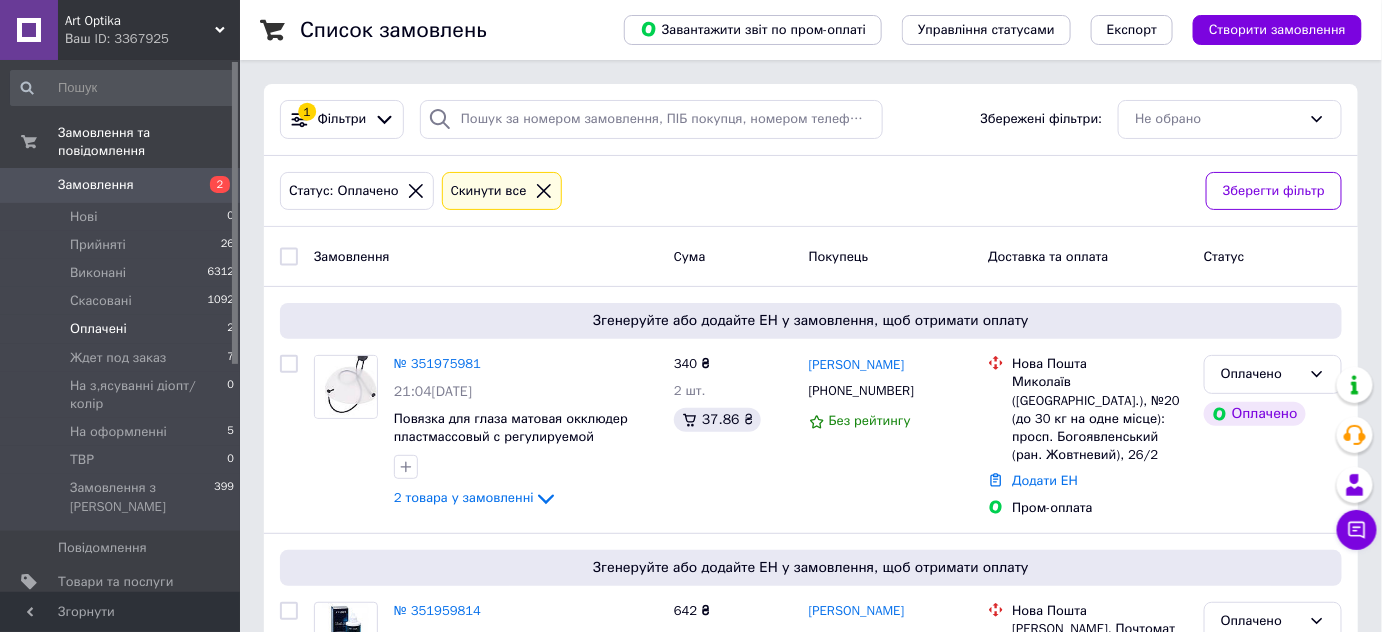 scroll, scrollTop: 90, scrollLeft: 0, axis: vertical 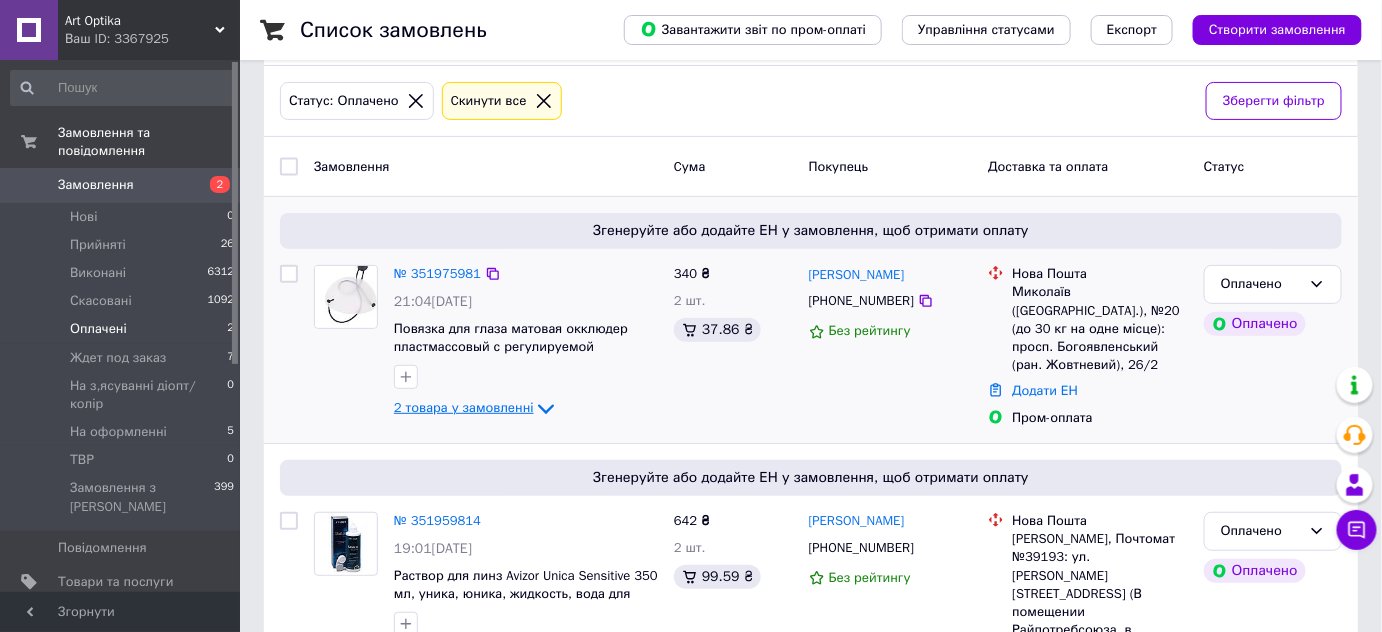 click 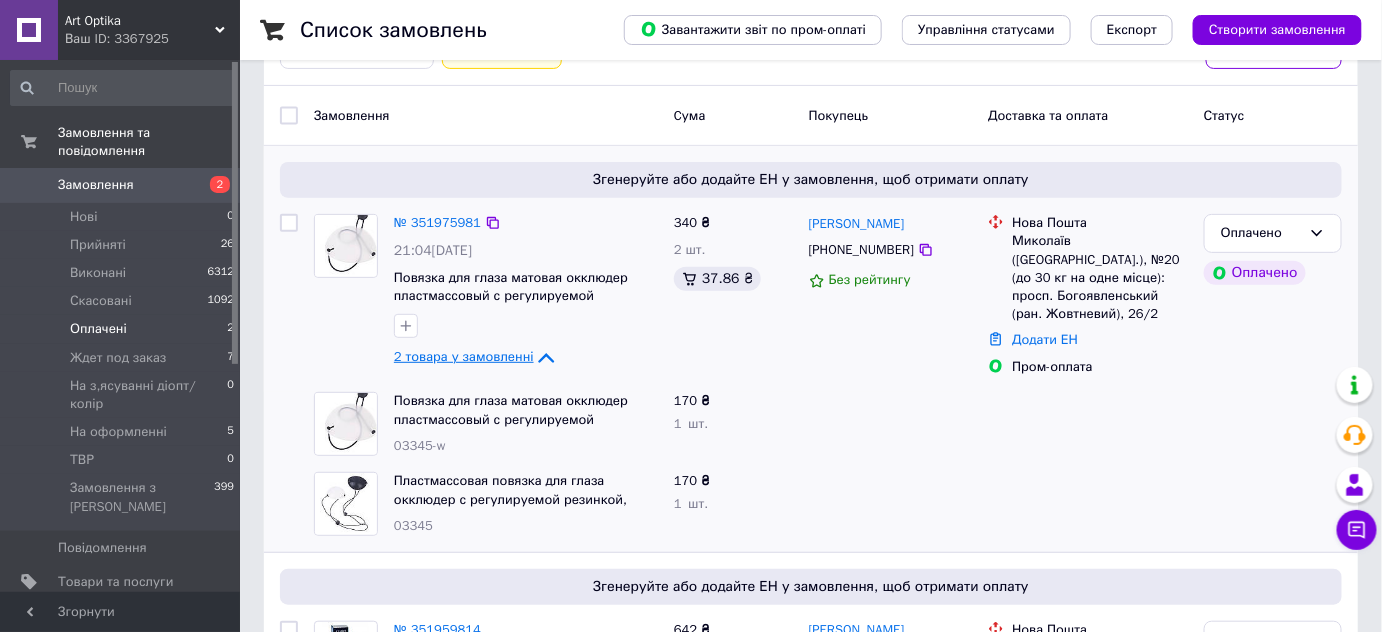 scroll, scrollTop: 181, scrollLeft: 0, axis: vertical 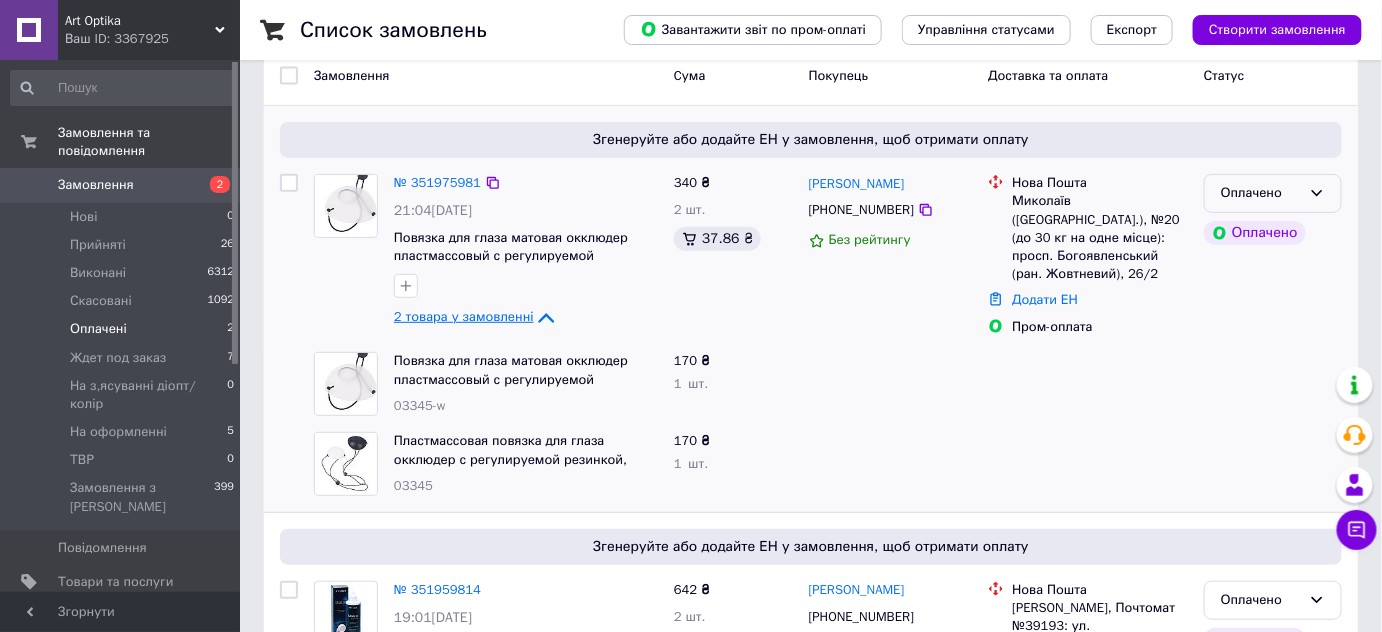 click 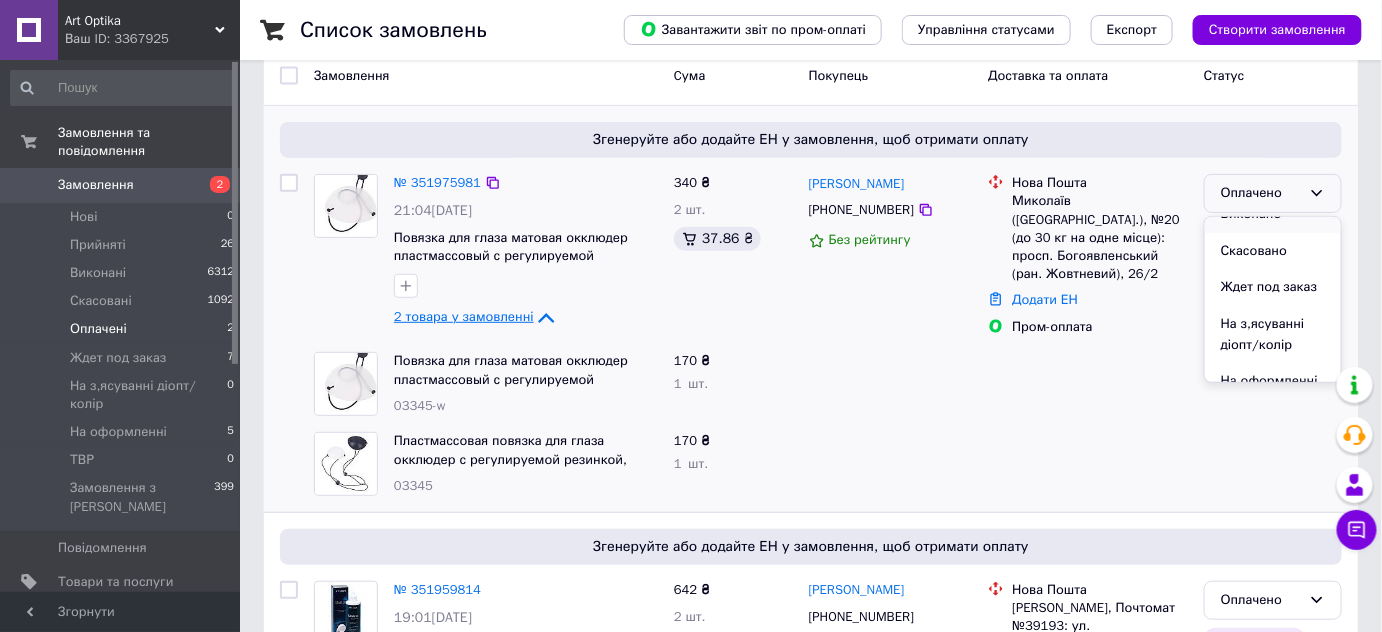 scroll, scrollTop: 110, scrollLeft: 0, axis: vertical 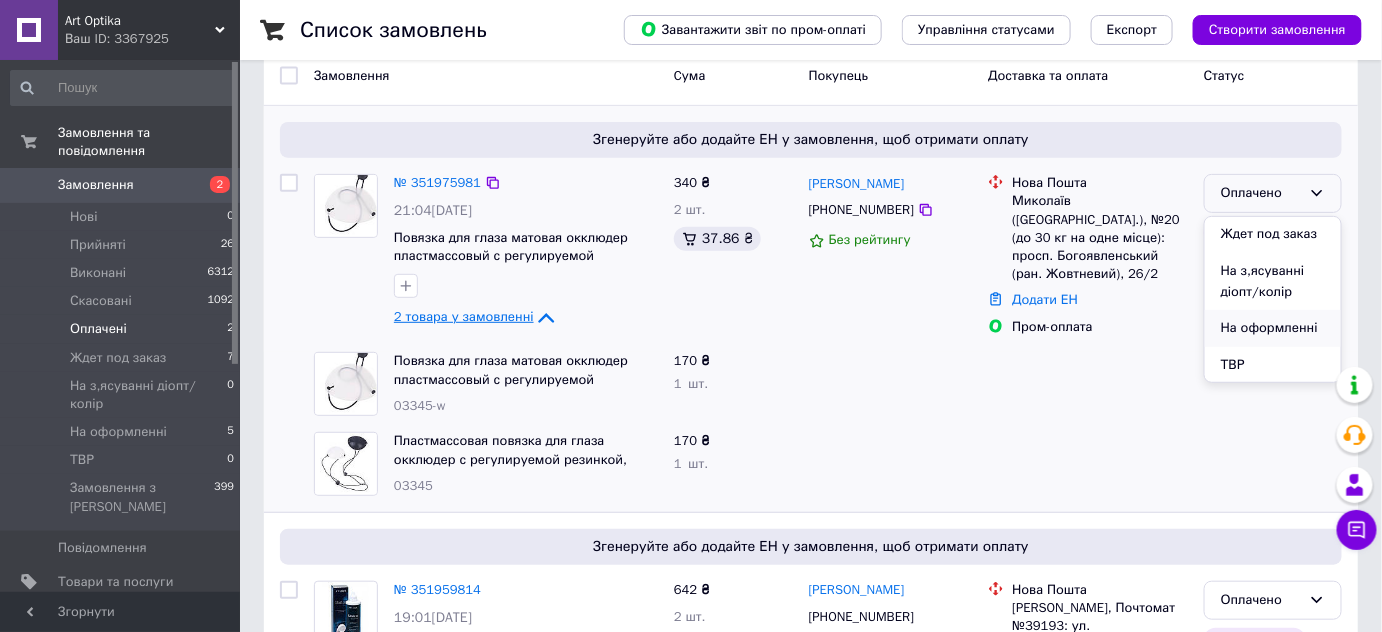 click on "На оформленні" at bounding box center [1273, 328] 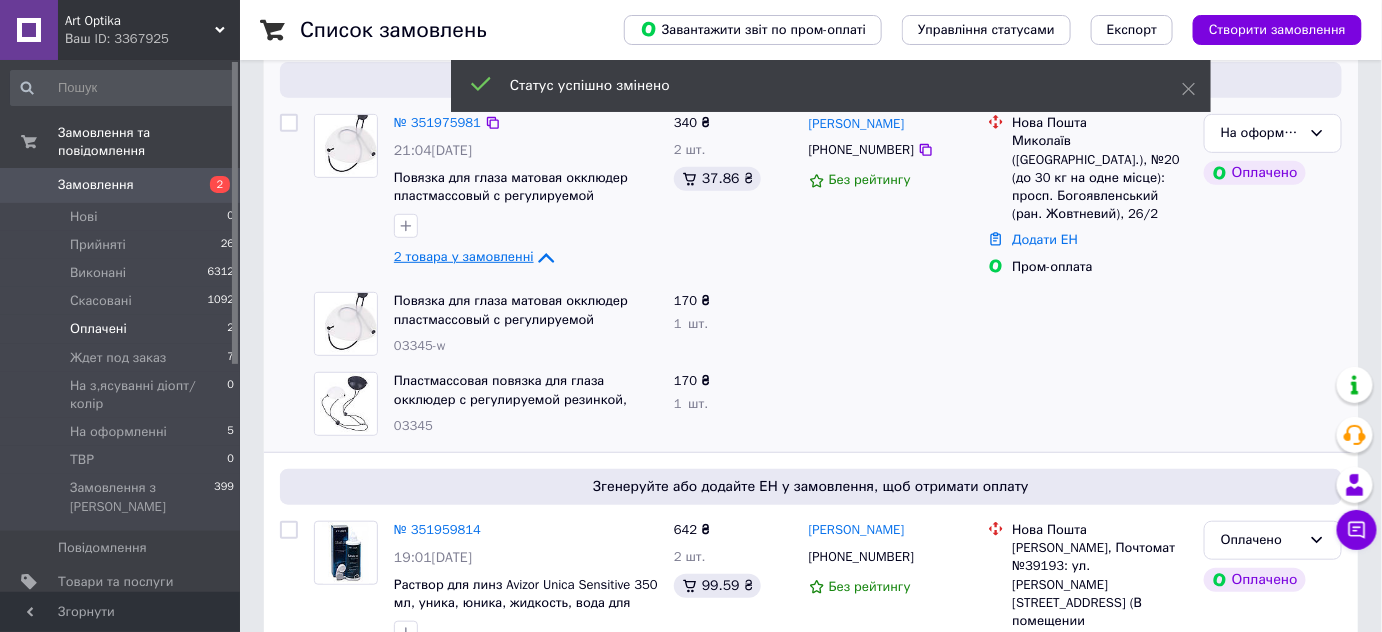 scroll, scrollTop: 330, scrollLeft: 0, axis: vertical 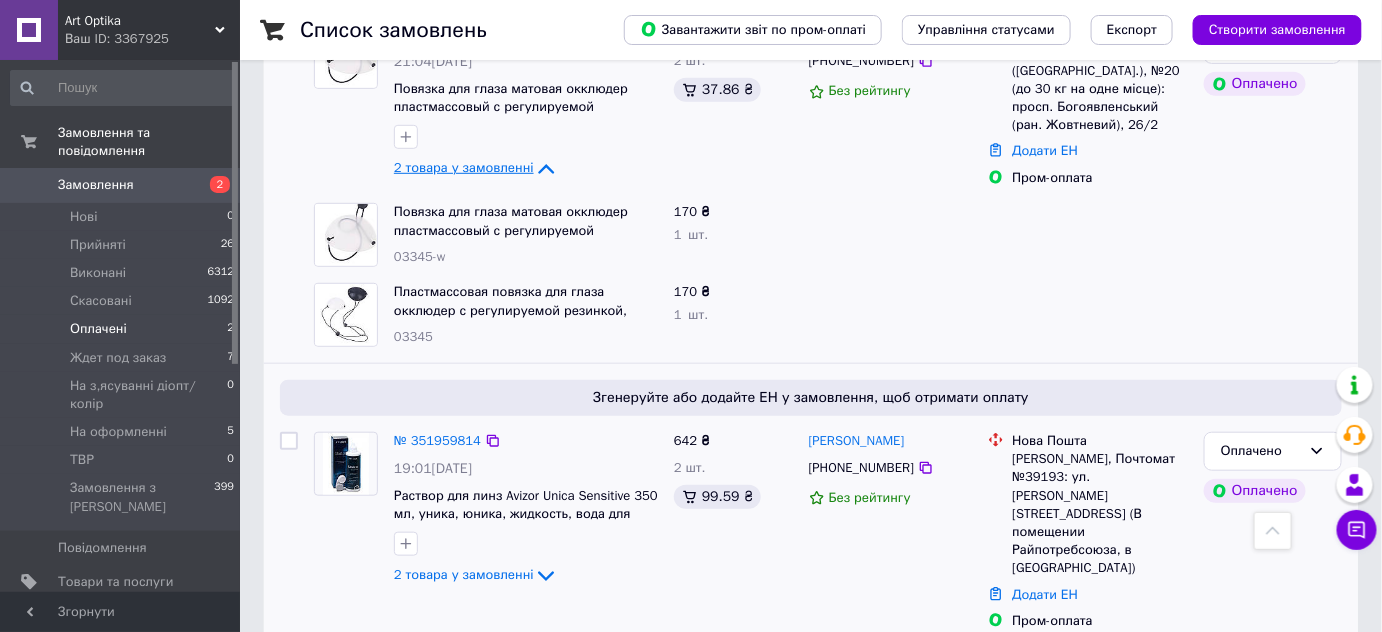 drag, startPoint x: 537, startPoint y: 573, endPoint x: 545, endPoint y: 551, distance: 23.409399 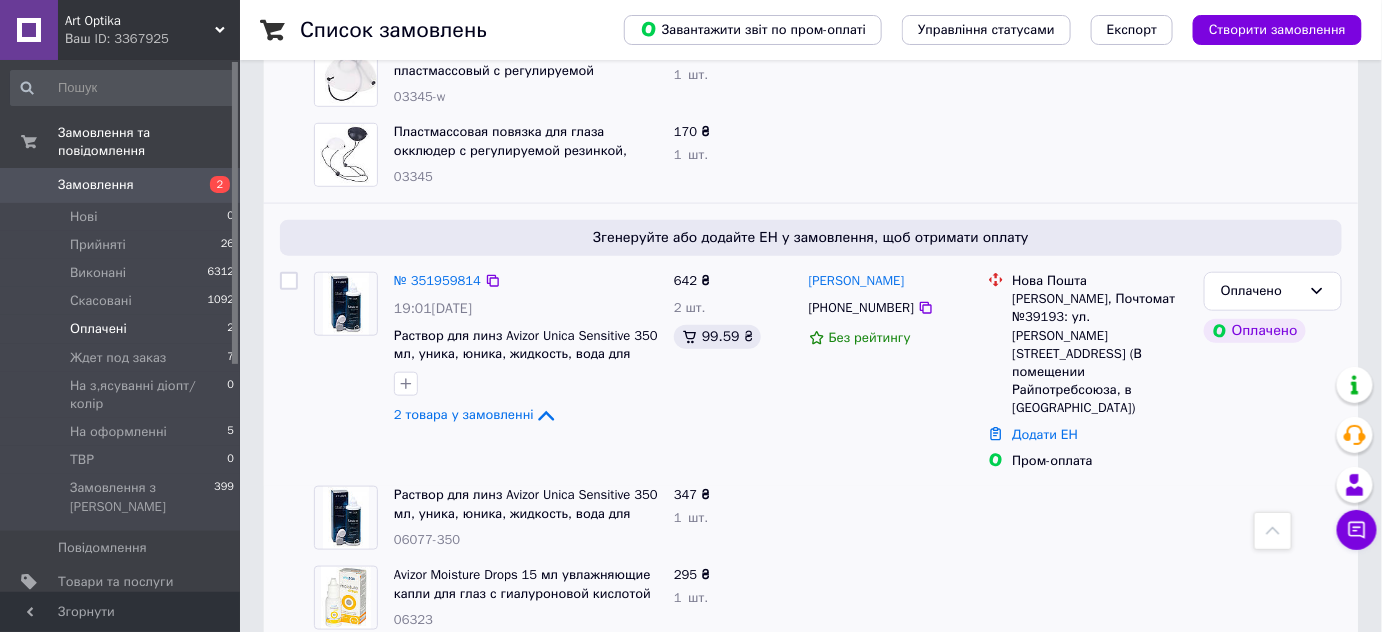 scroll, scrollTop: 490, scrollLeft: 0, axis: vertical 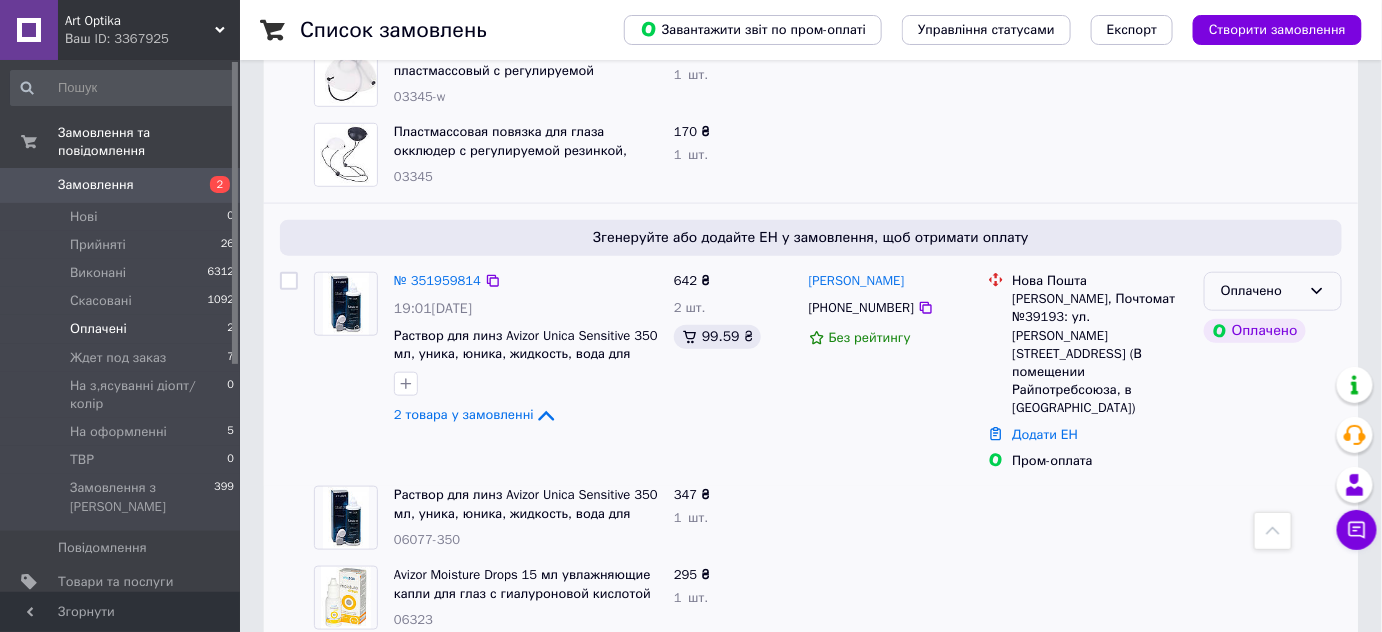 click 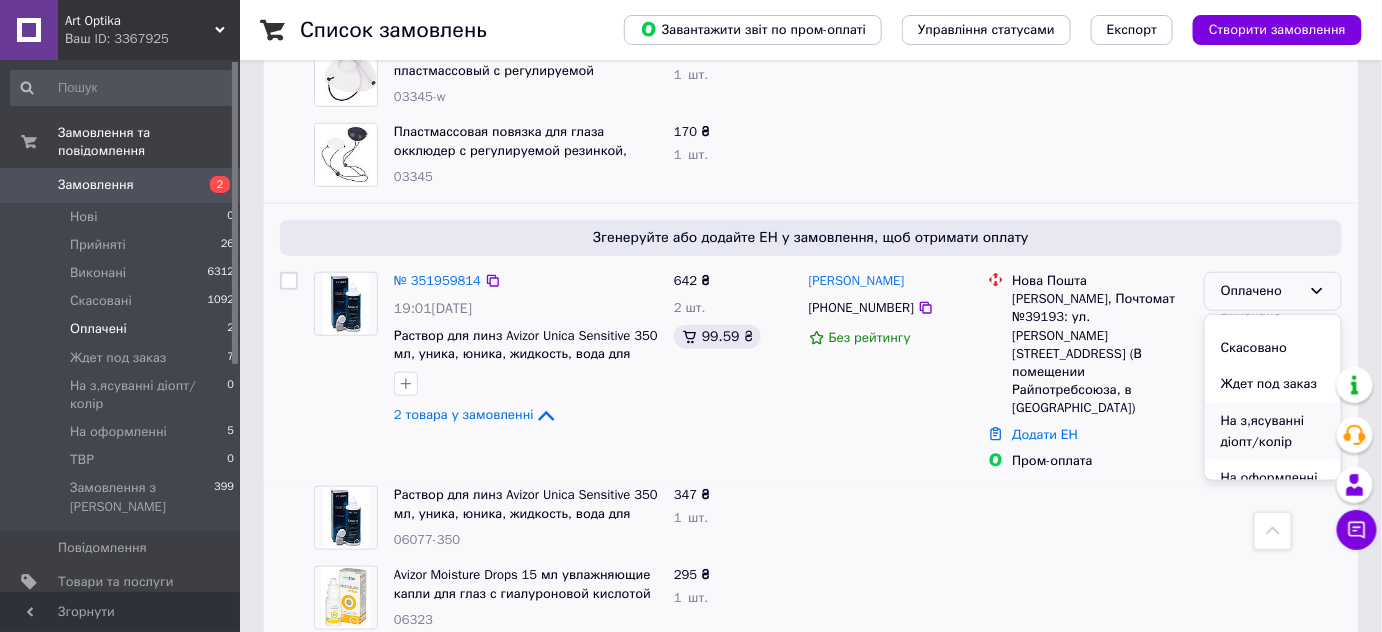 scroll, scrollTop: 110, scrollLeft: 0, axis: vertical 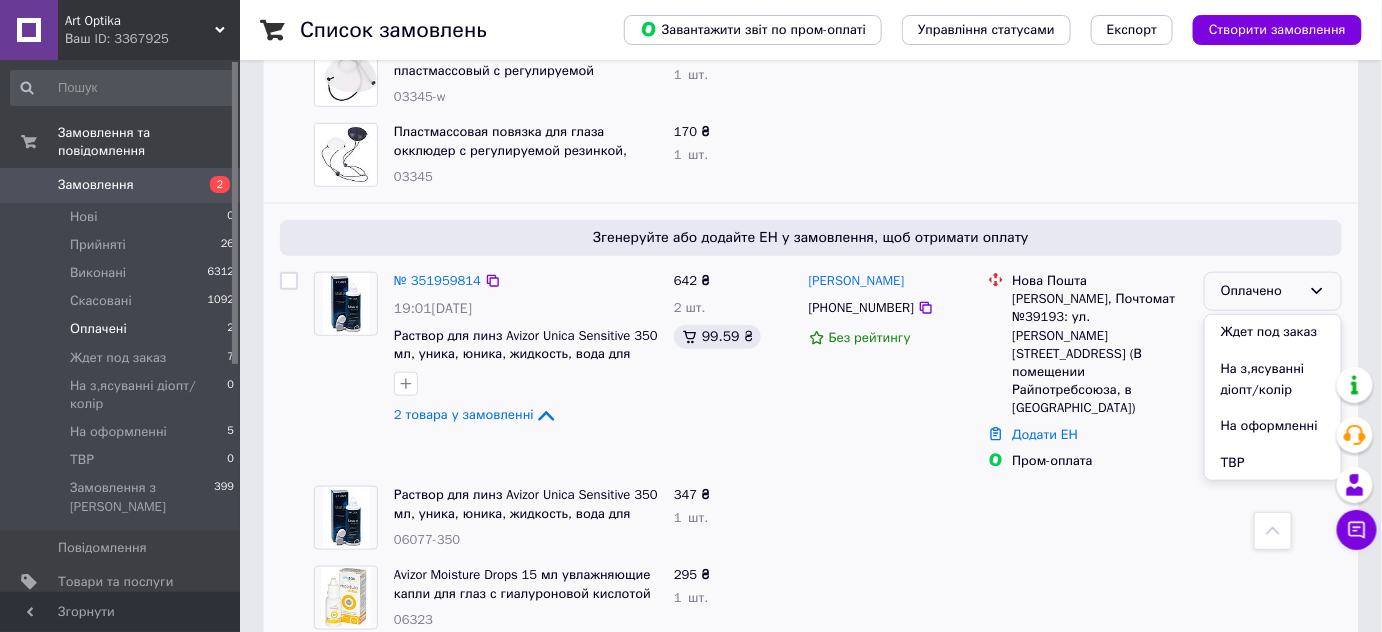 click on "На оформленні" at bounding box center (1273, 426) 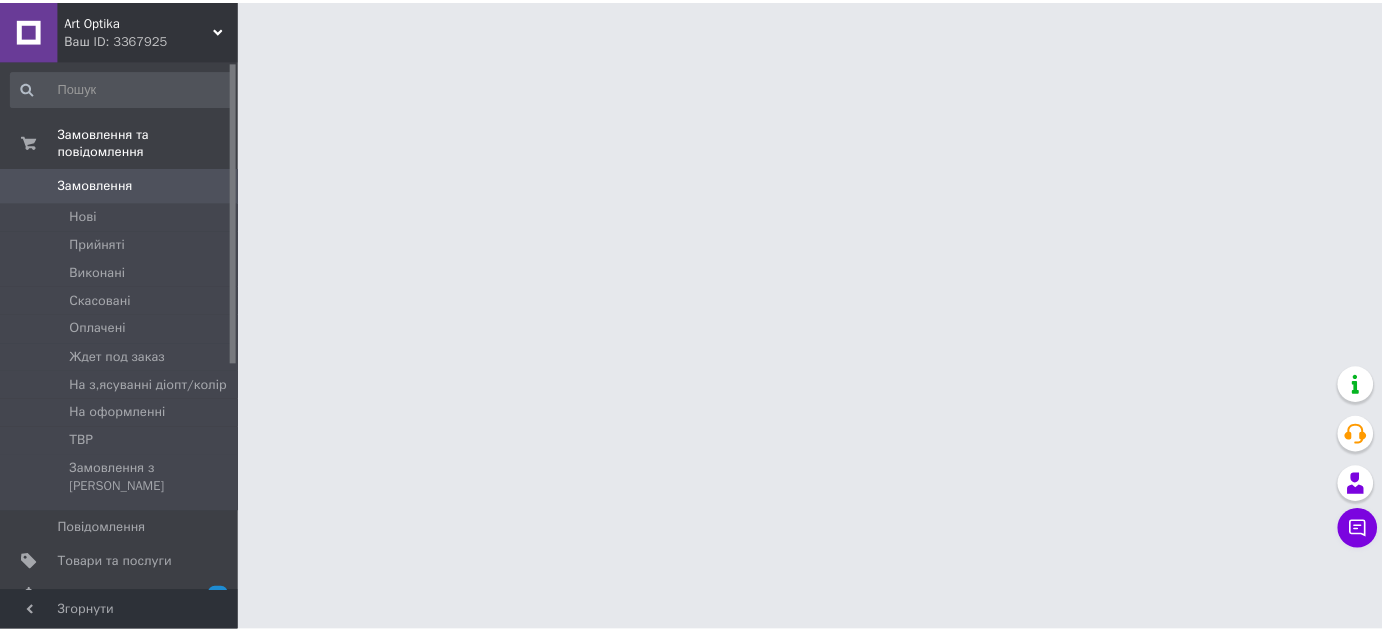 scroll, scrollTop: 0, scrollLeft: 0, axis: both 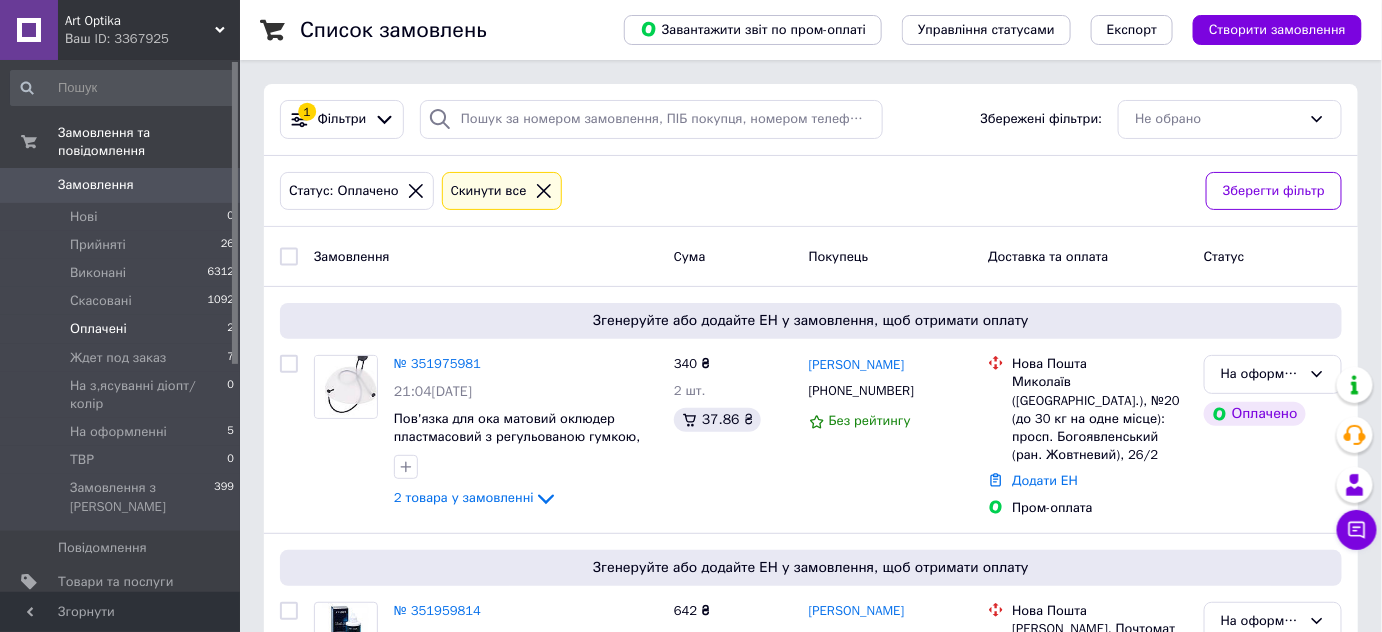 click on "[DEMOGRAPHIC_DATA]" at bounding box center (123, 616) 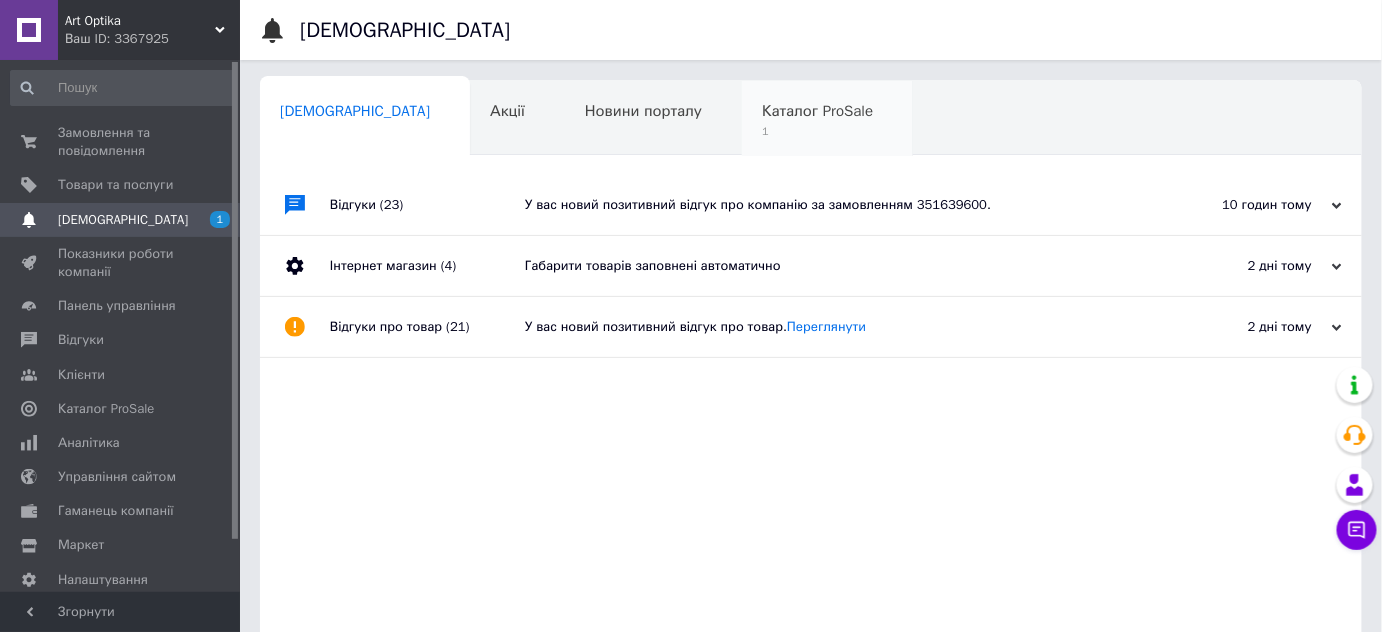 click on "1" at bounding box center [817, 131] 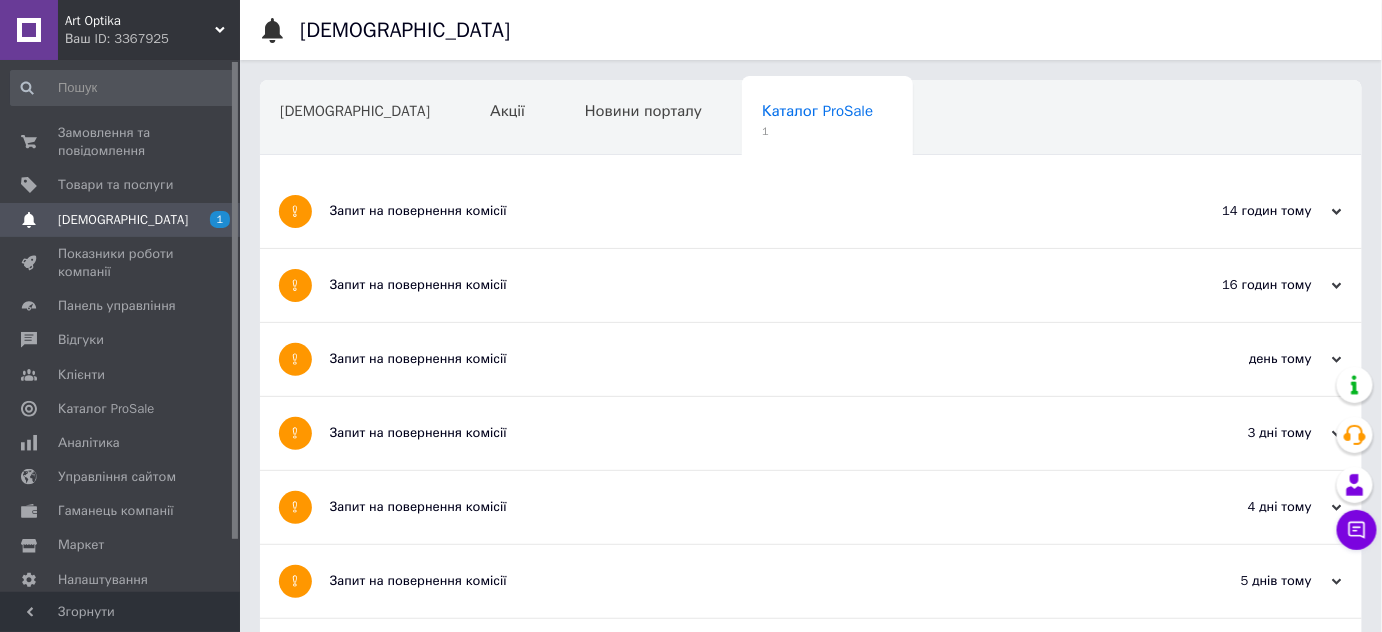 click on "Запит на повернення комісії" at bounding box center (736, 211) 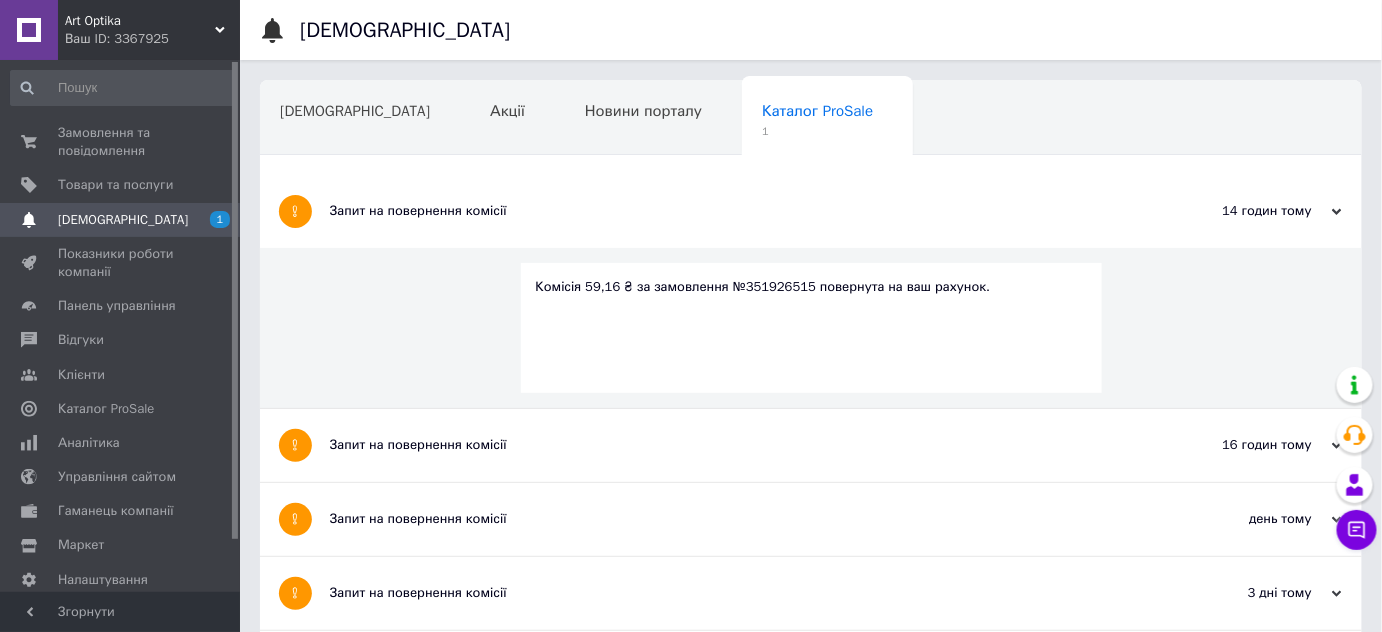 click on "Комісія 59,16 ₴ за замовлення №351926515 повернута на ваш рахунок." at bounding box center [811, 287] 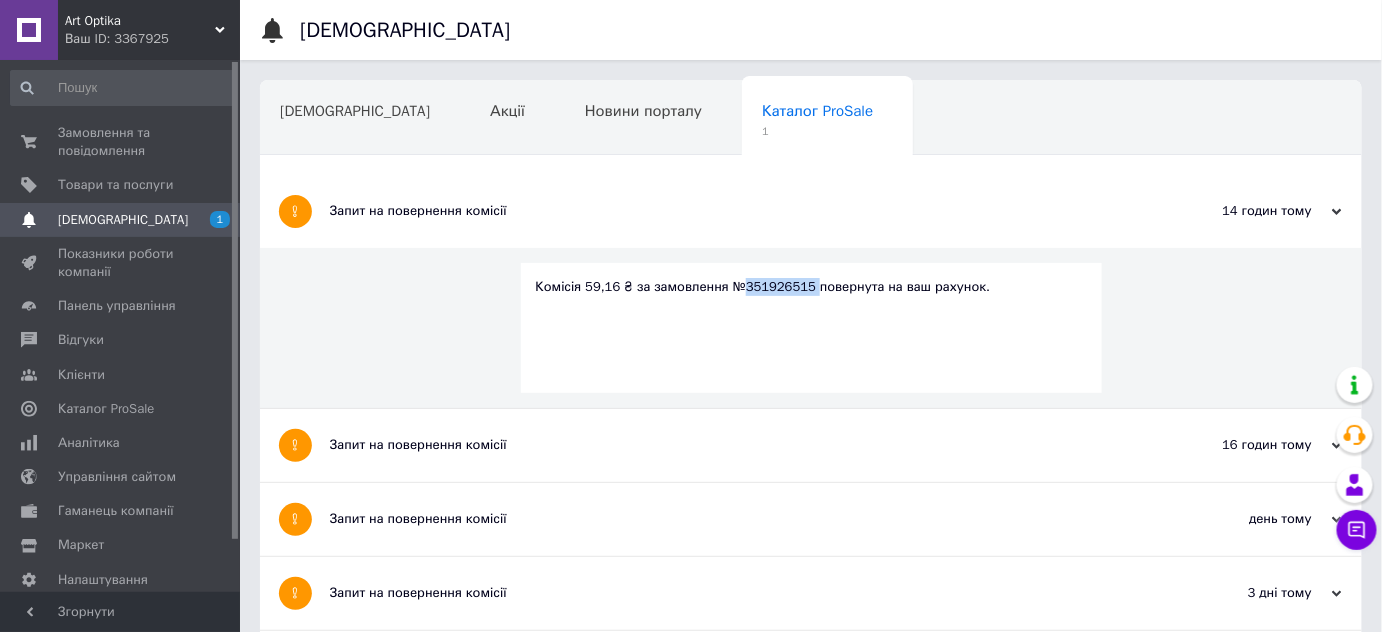 click on "Комісія 59,16 ₴ за замовлення №351926515 повернута на ваш рахунок." at bounding box center (811, 287) 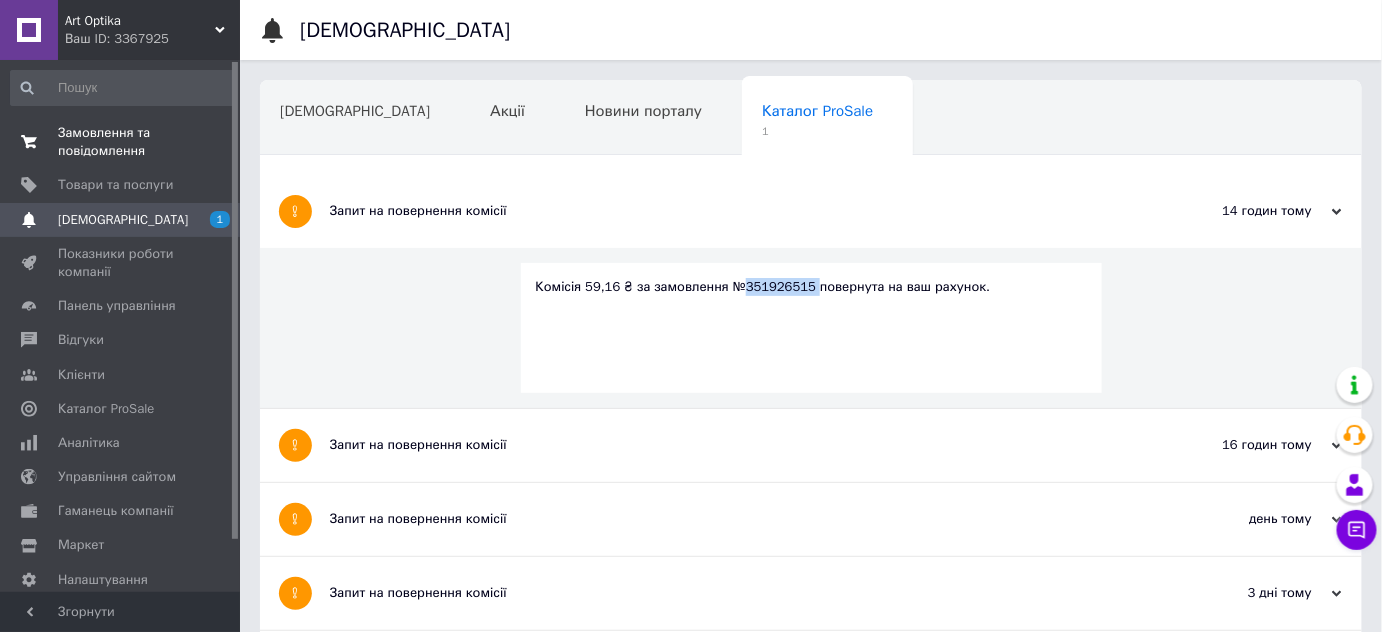 click on "Замовлення та повідомлення" at bounding box center (121, 142) 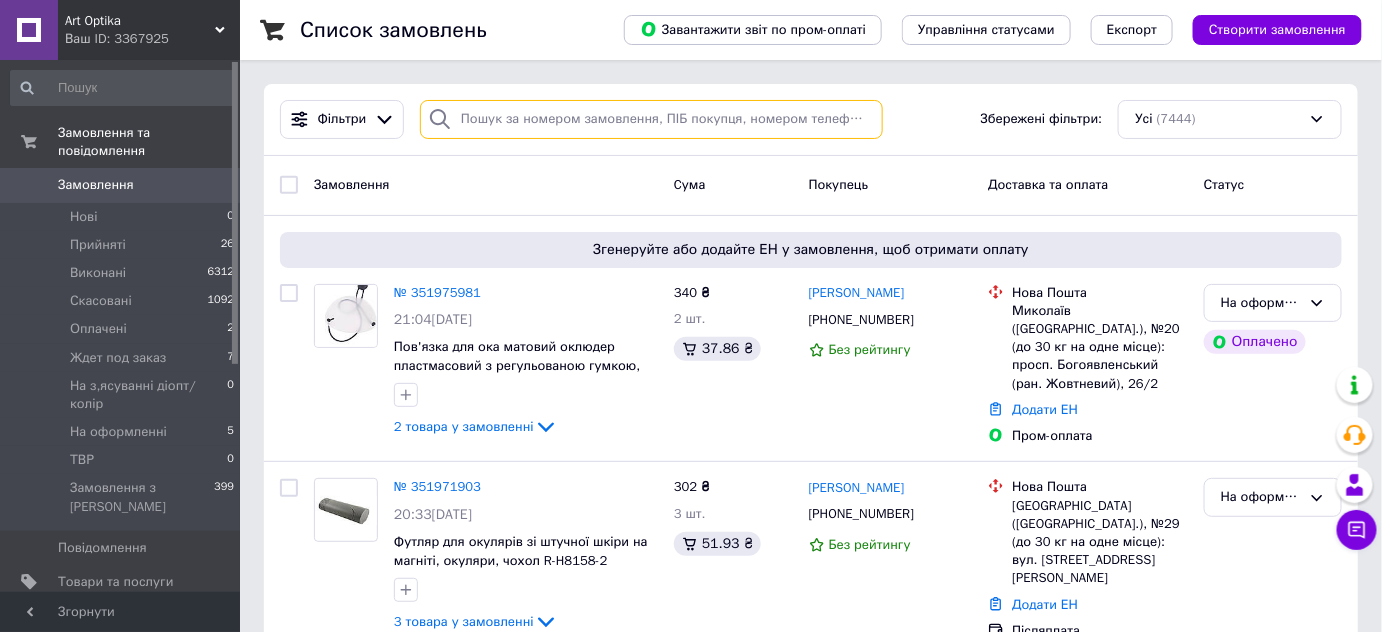 click at bounding box center (651, 119) 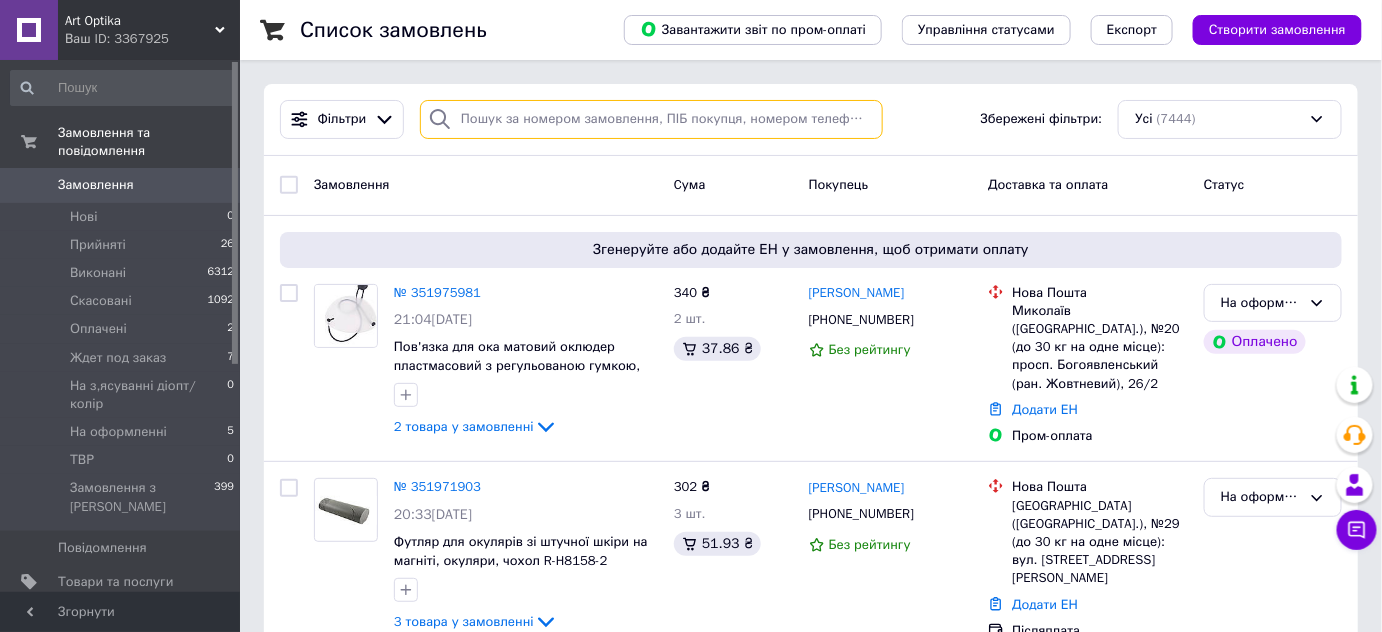 paste on "351926515" 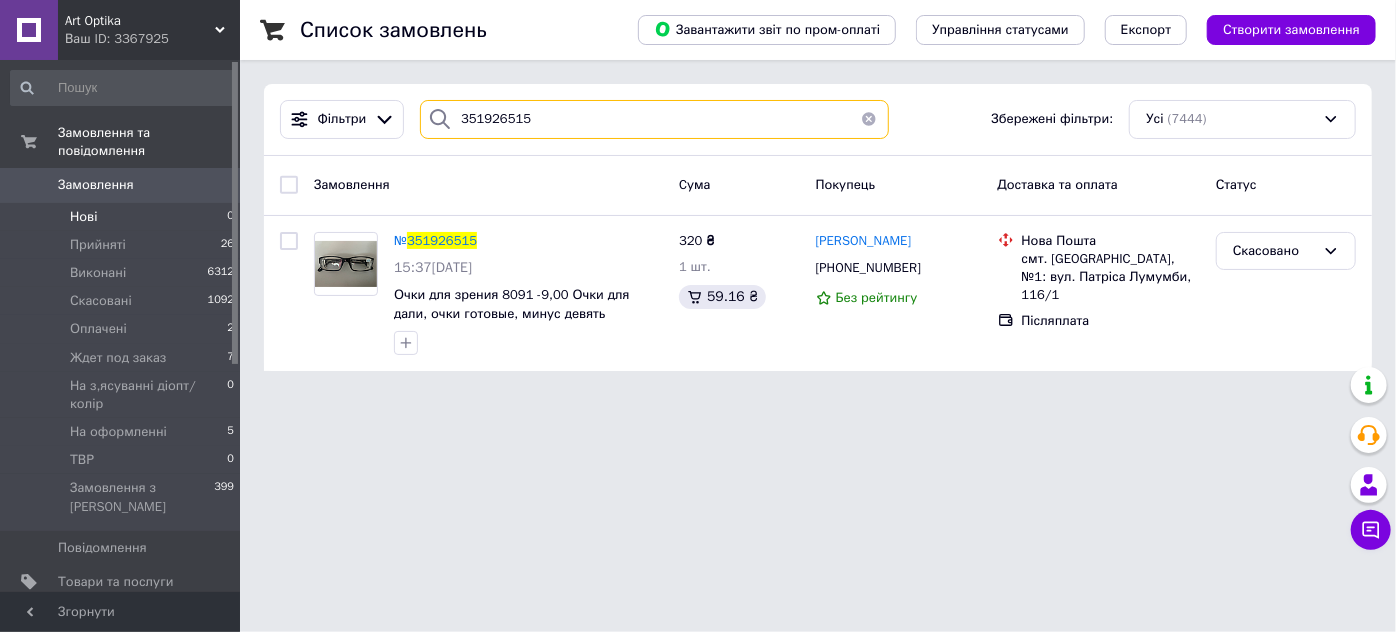 type on "351926515" 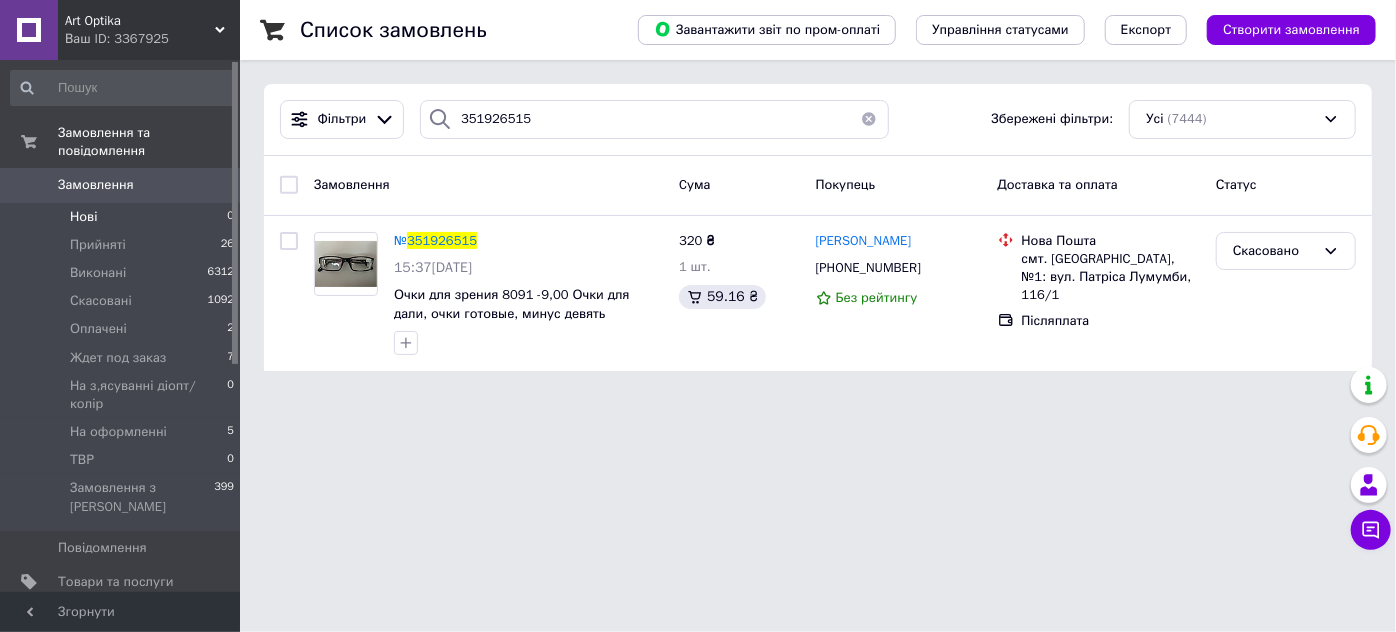 click on "Нові" at bounding box center [83, 217] 